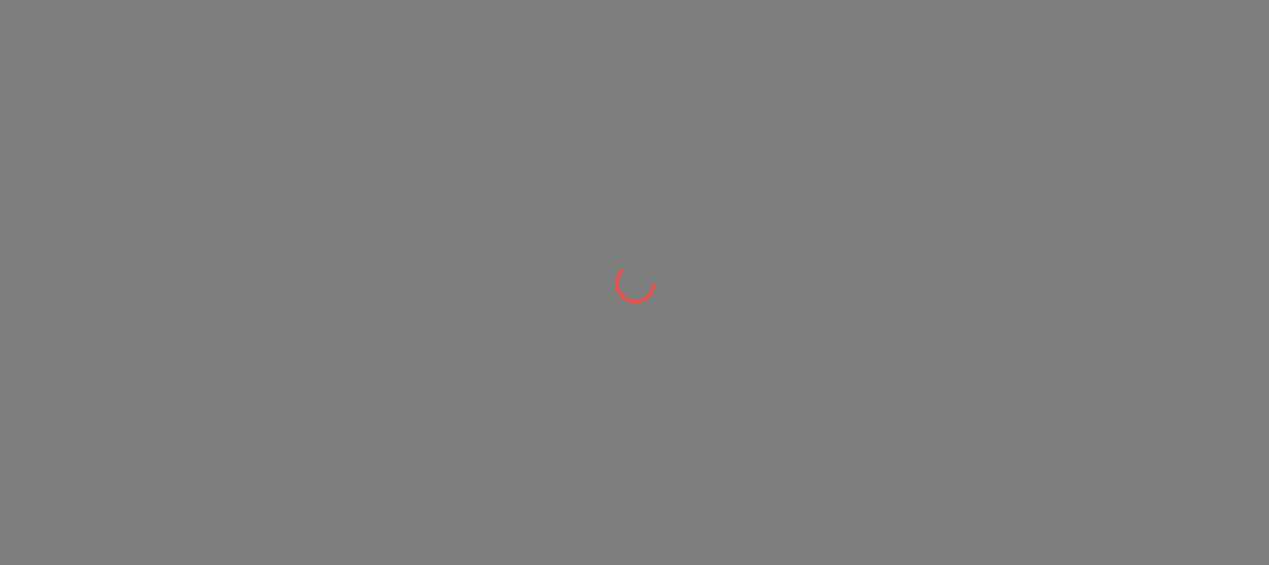 scroll, scrollTop: 0, scrollLeft: 0, axis: both 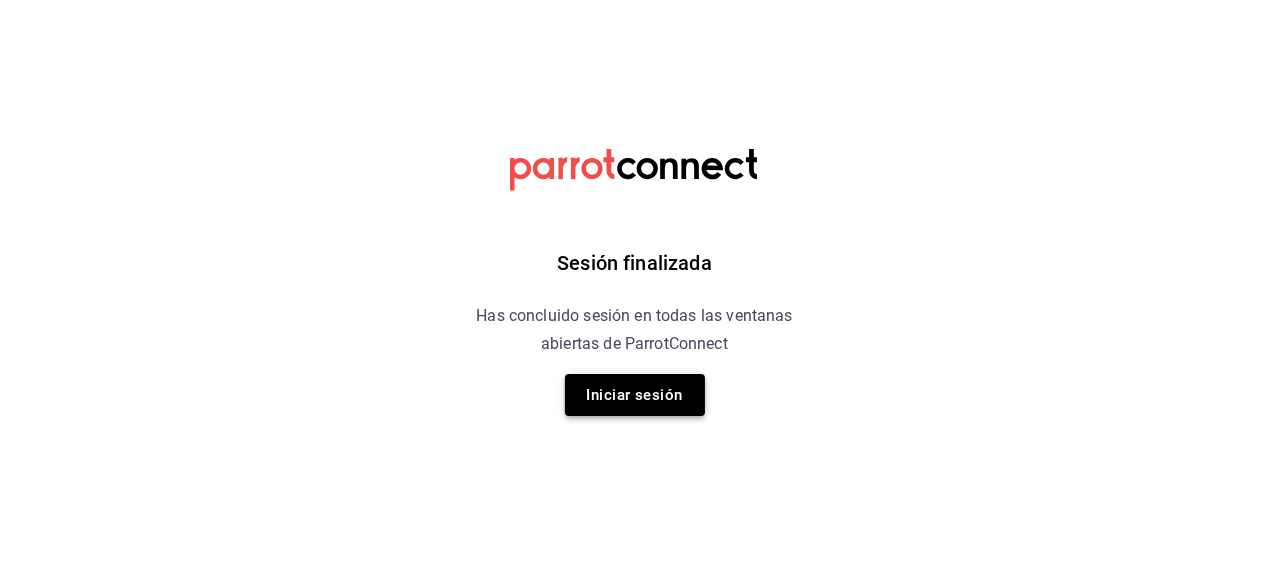 click on "Iniciar sesión" at bounding box center [635, 395] 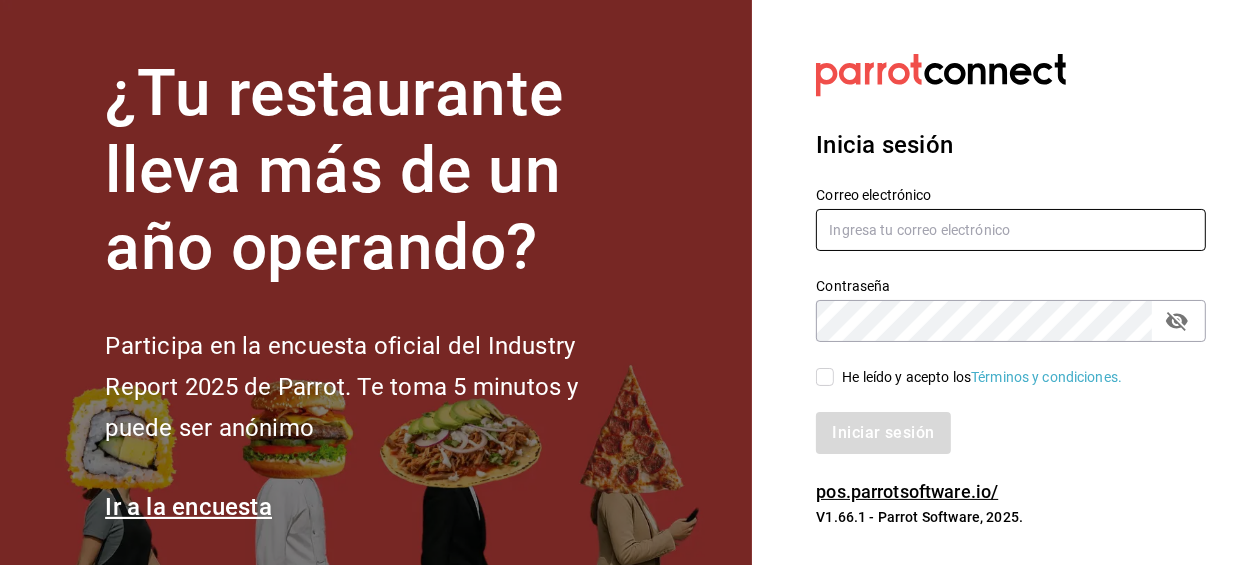type on "[USERNAME]@[DOMAIN].com" 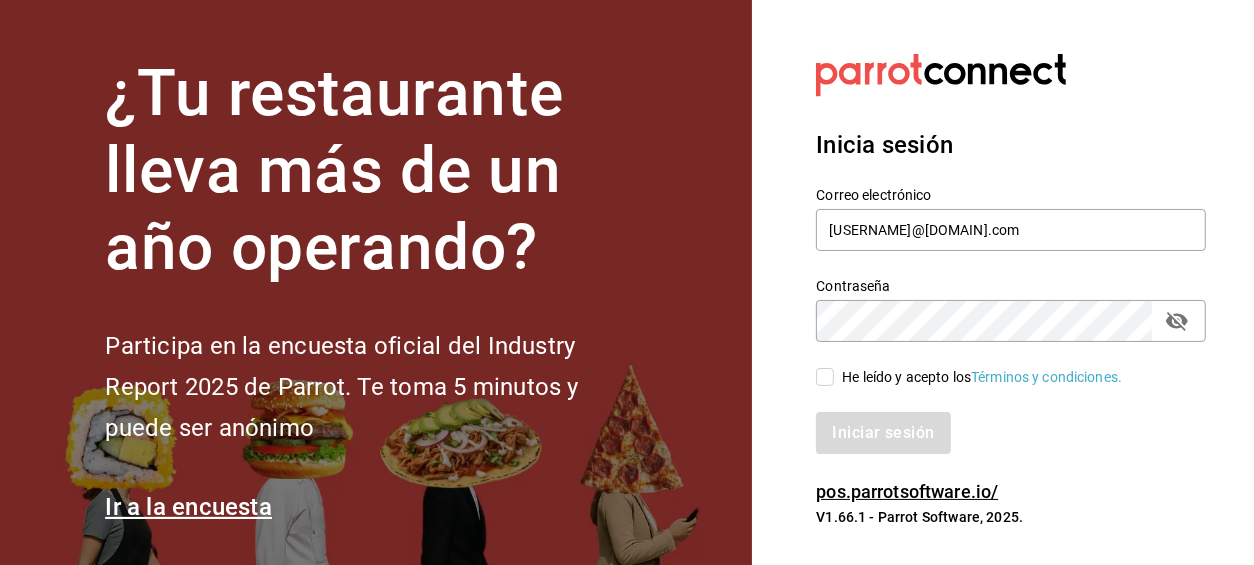click on "He leído y acepto los  Términos y condiciones." at bounding box center (825, 377) 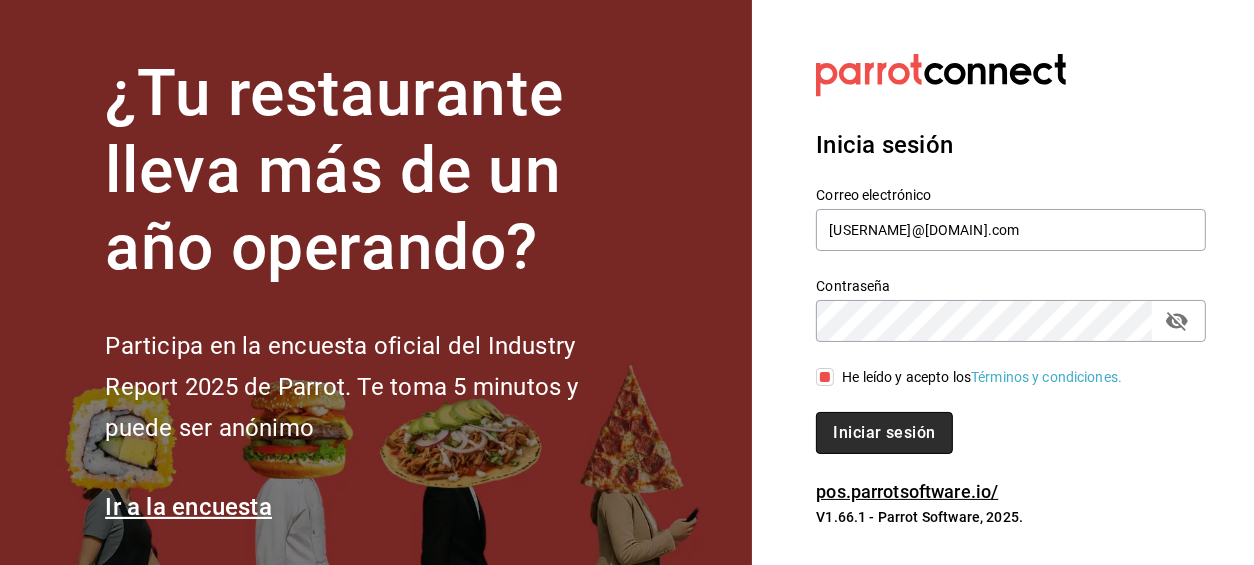 click on "Iniciar sesión" at bounding box center (884, 433) 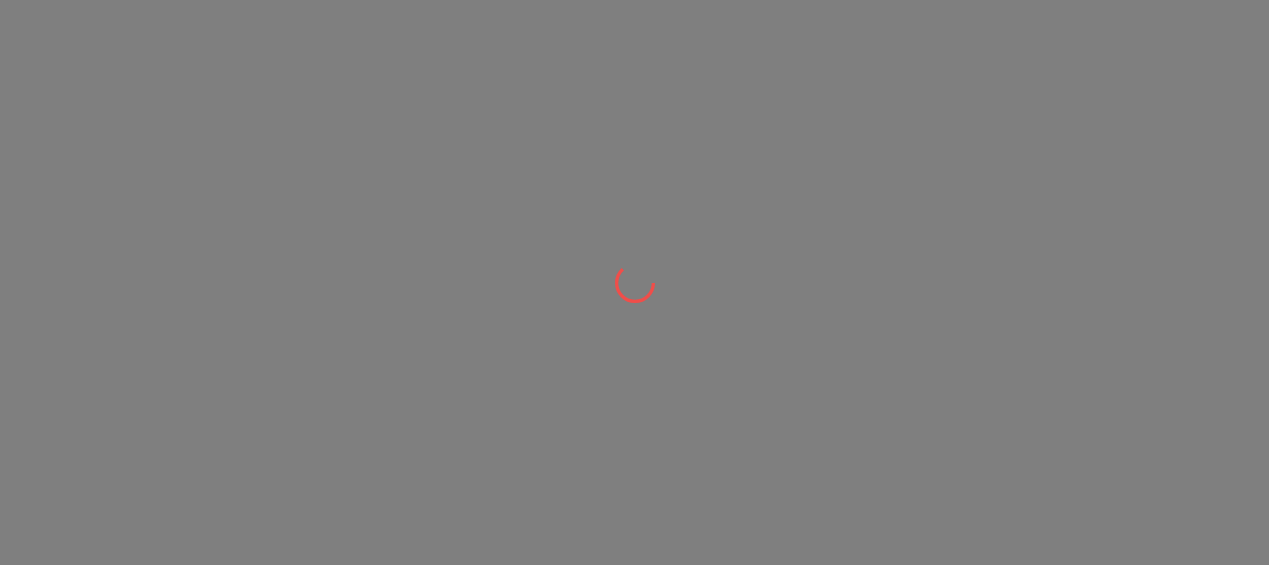 scroll, scrollTop: 0, scrollLeft: 0, axis: both 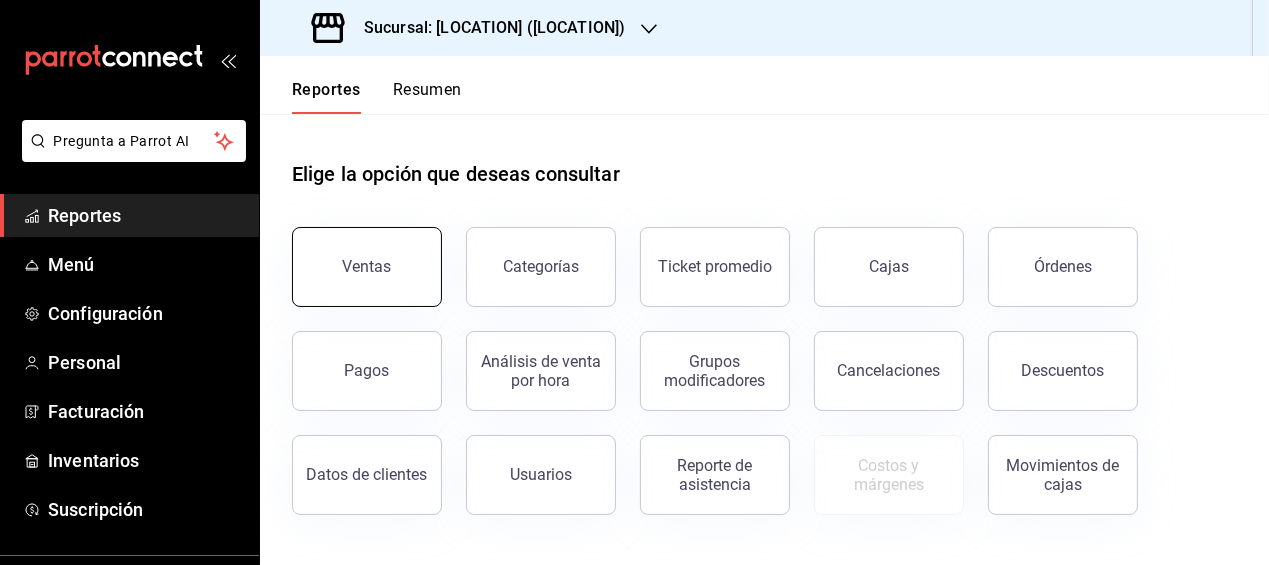 click on "Ventas" at bounding box center [367, 267] 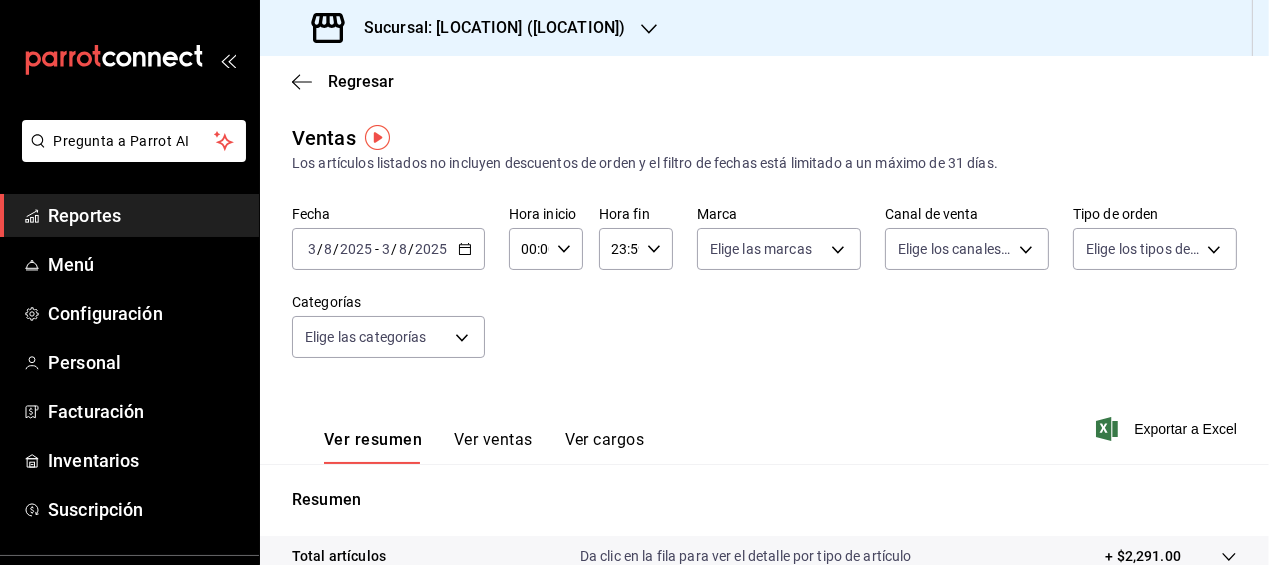click 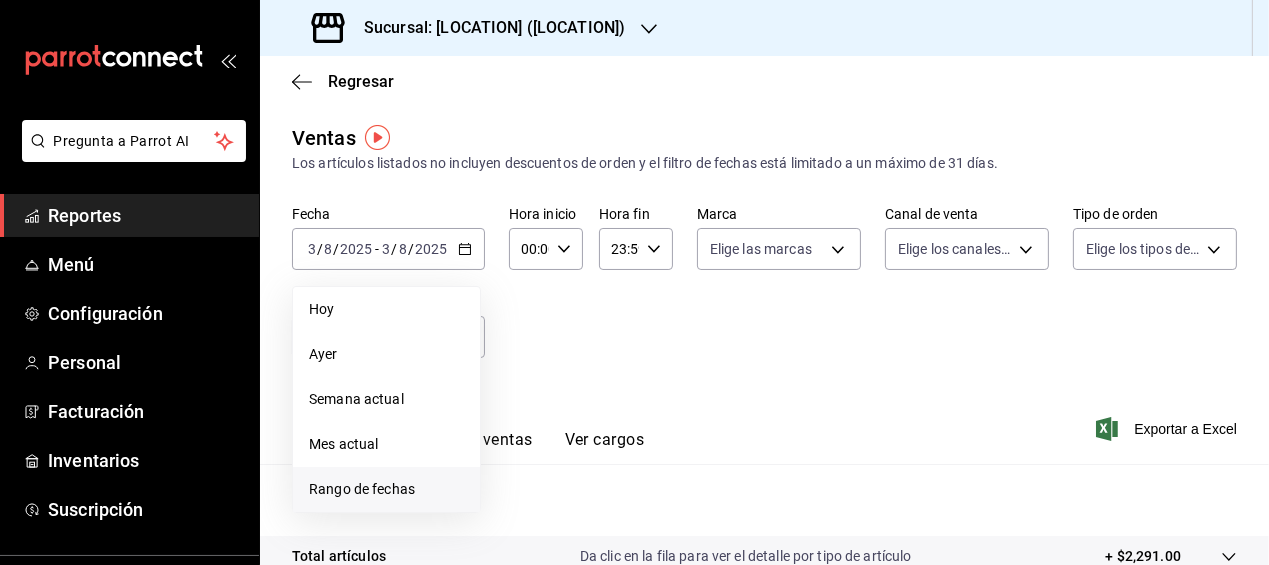 click on "Rango de fechas" at bounding box center [386, 489] 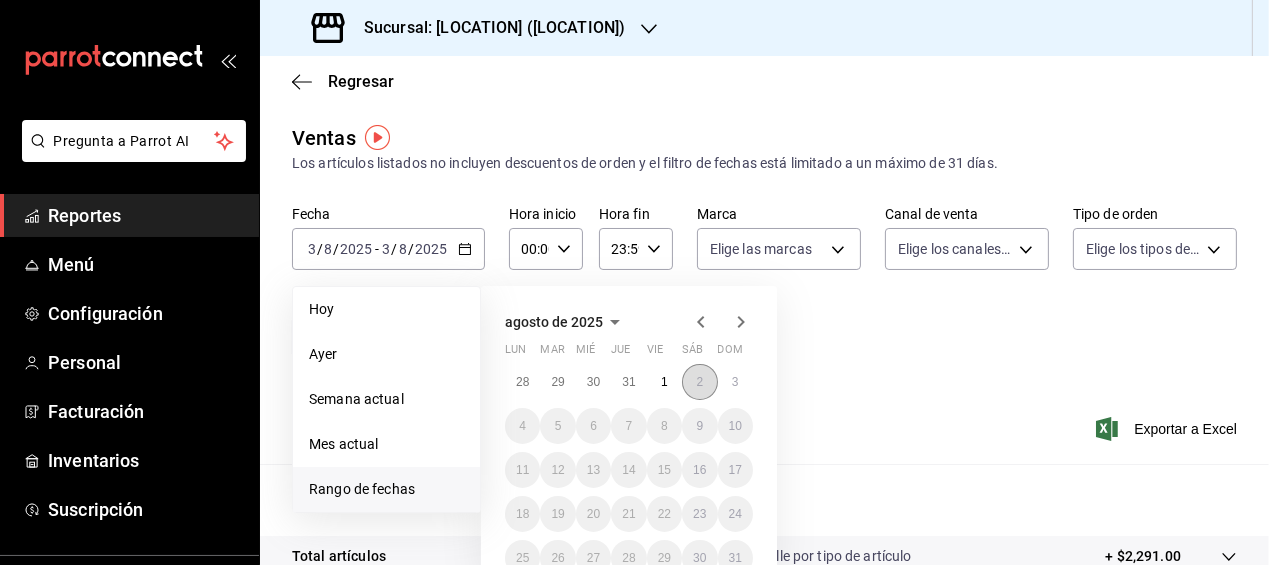 click on "2" at bounding box center (699, 382) 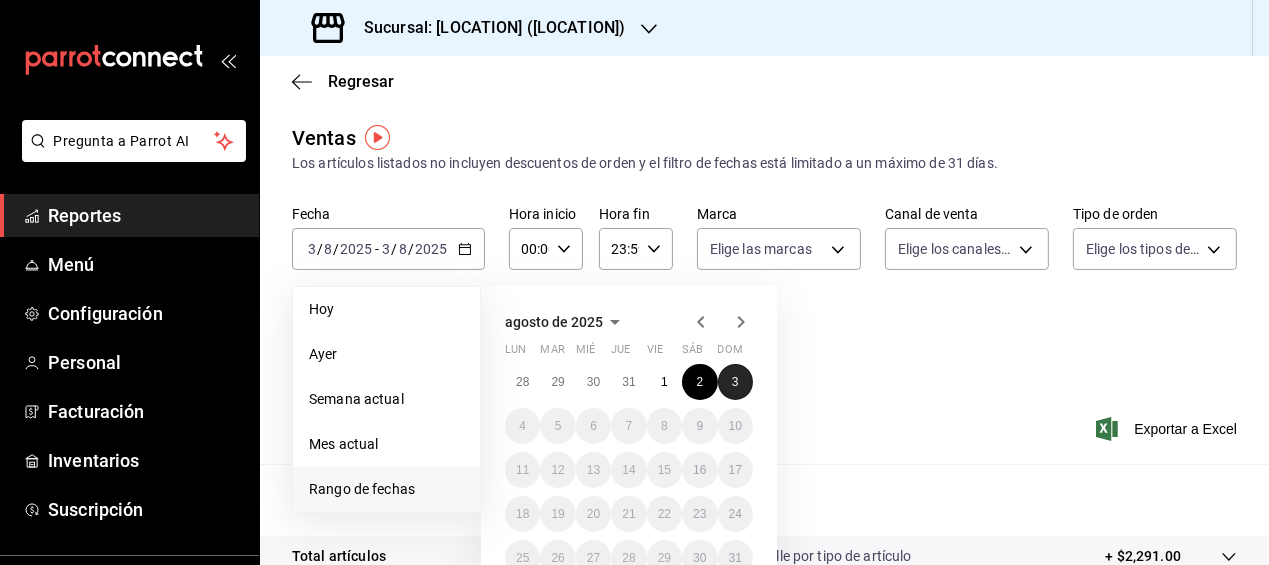 click on "3" at bounding box center (735, 382) 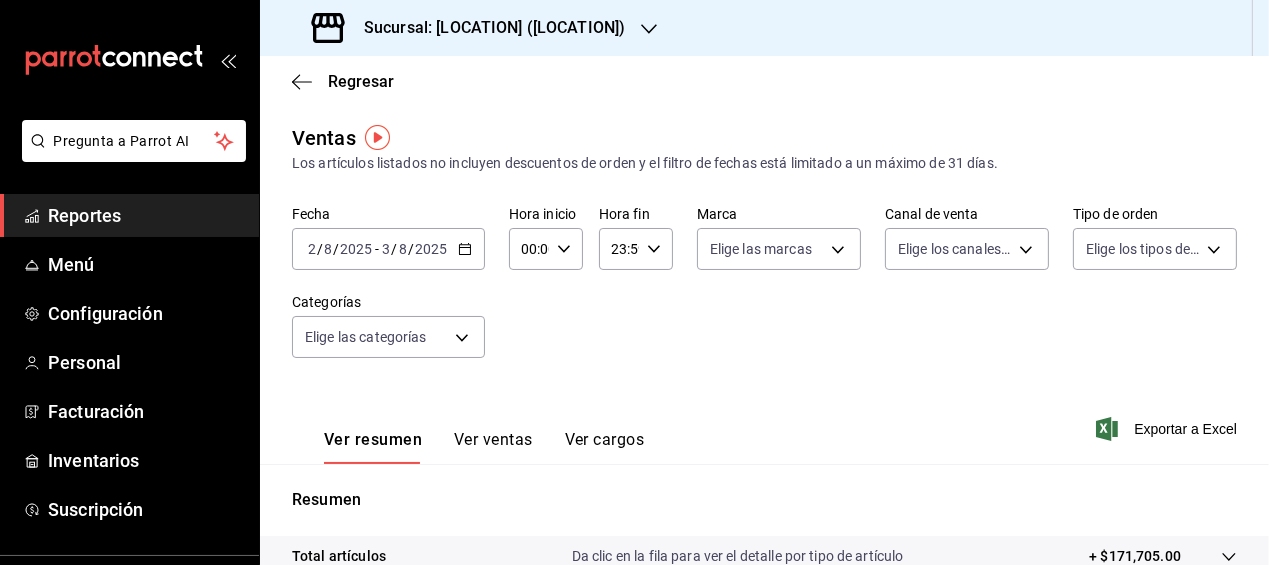 click 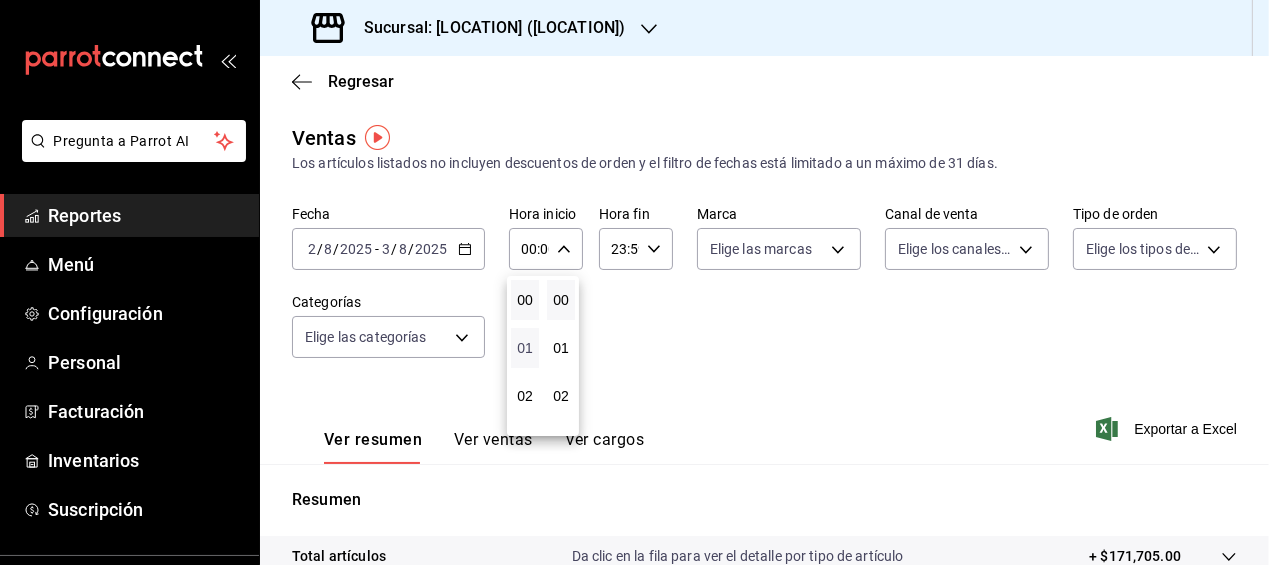 scroll, scrollTop: 199, scrollLeft: 0, axis: vertical 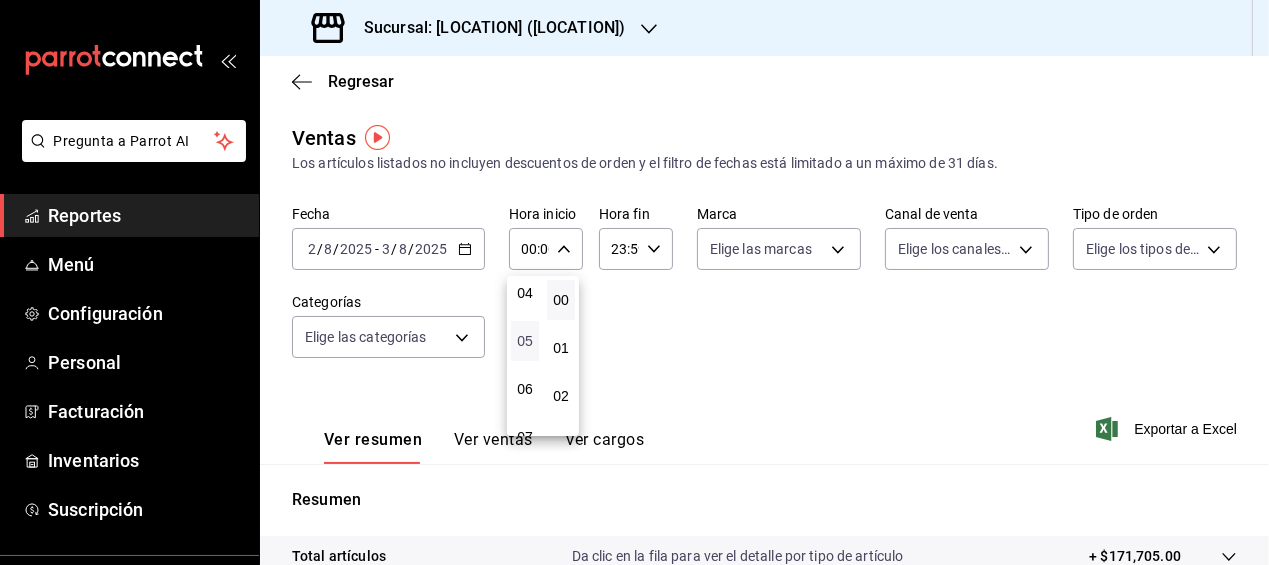 drag, startPoint x: 532, startPoint y: 352, endPoint x: 526, endPoint y: 339, distance: 14.3178215 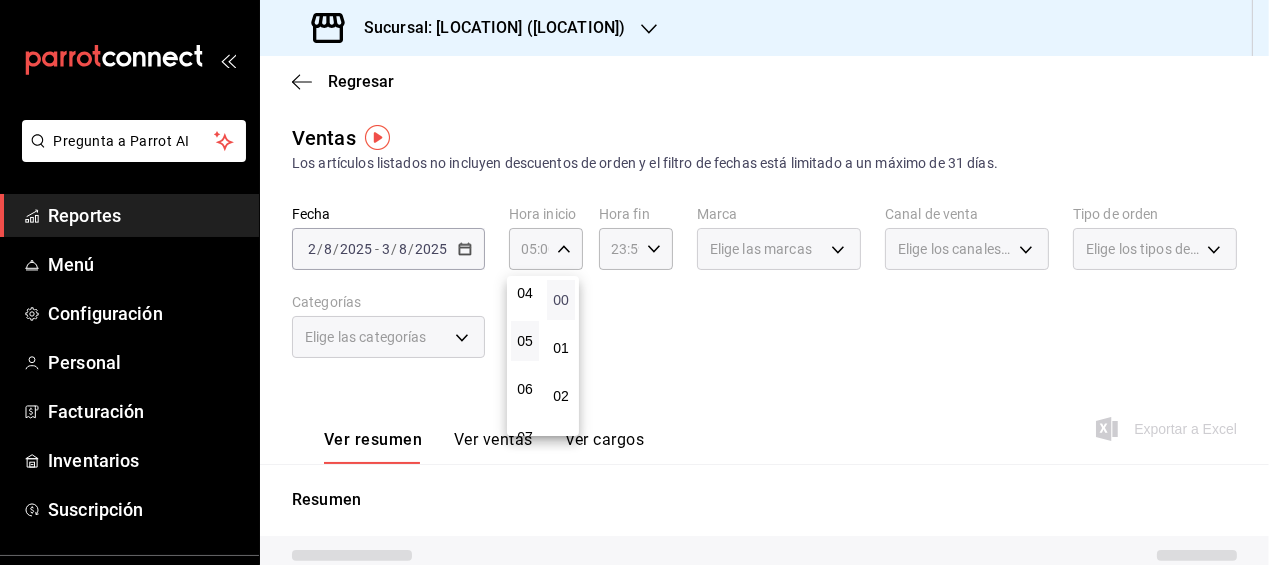 click on "00" at bounding box center [561, 300] 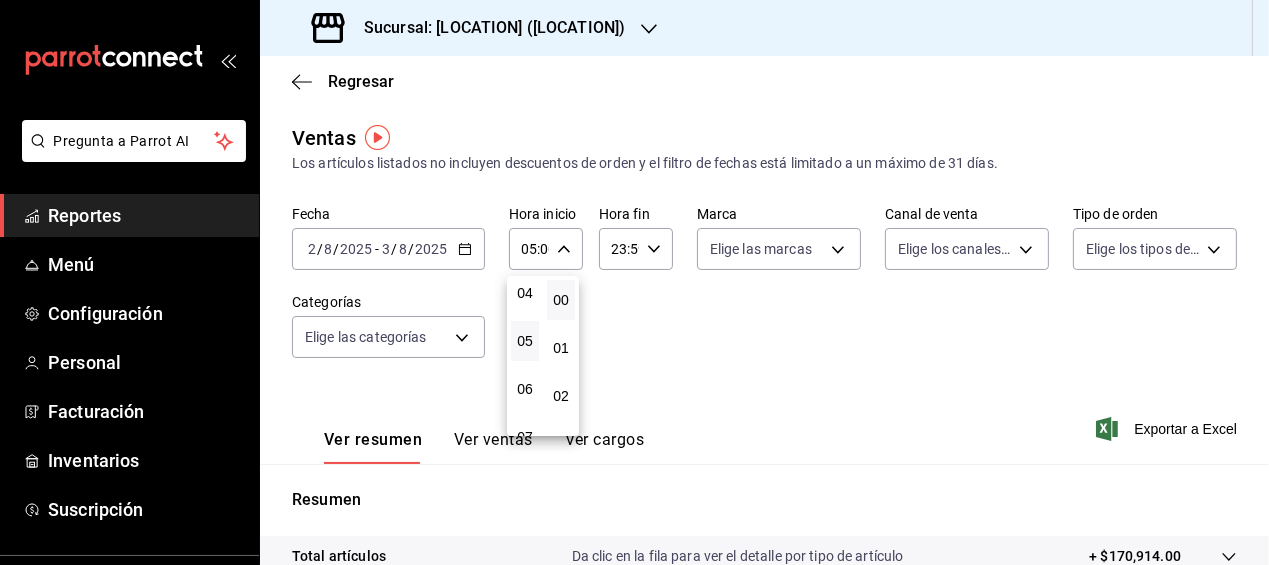 click at bounding box center (634, 282) 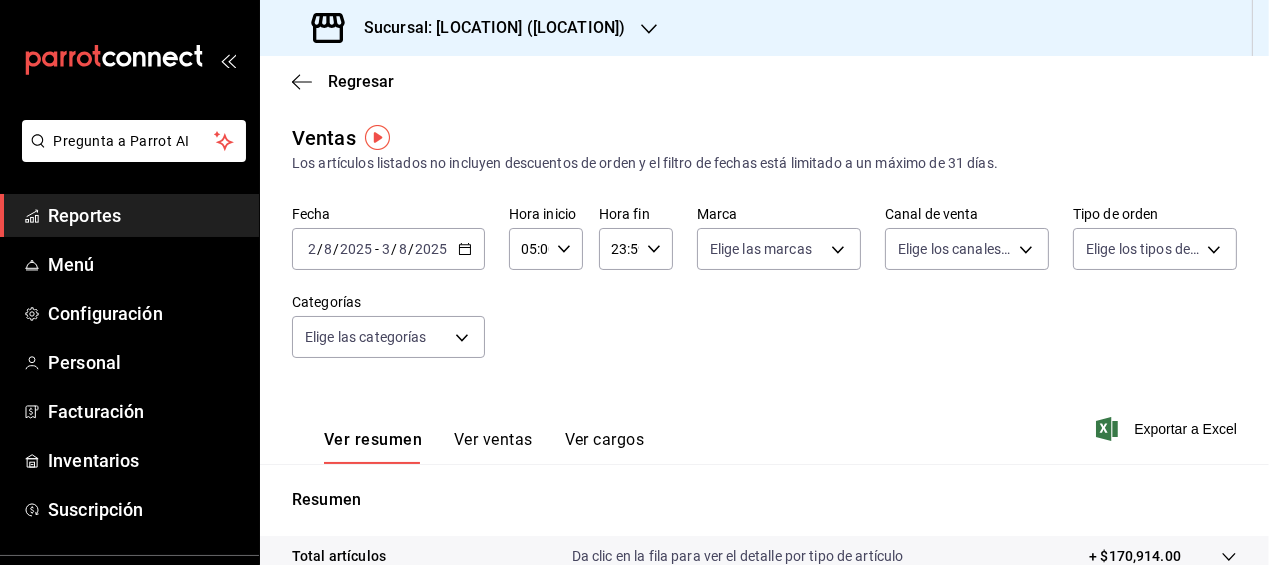 click 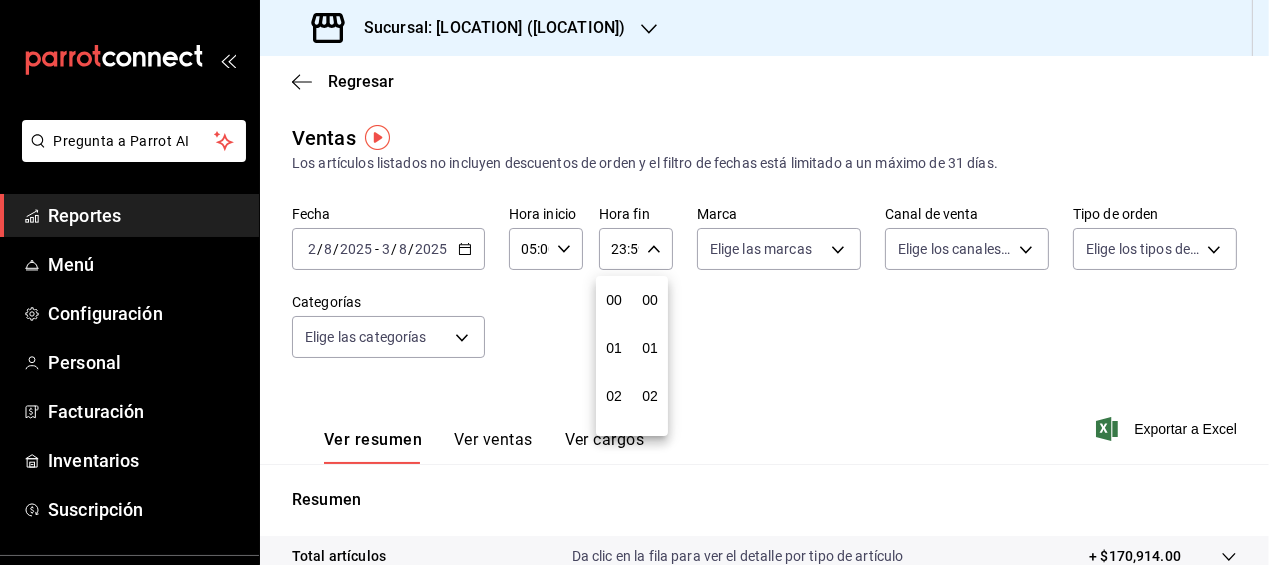scroll, scrollTop: 988, scrollLeft: 0, axis: vertical 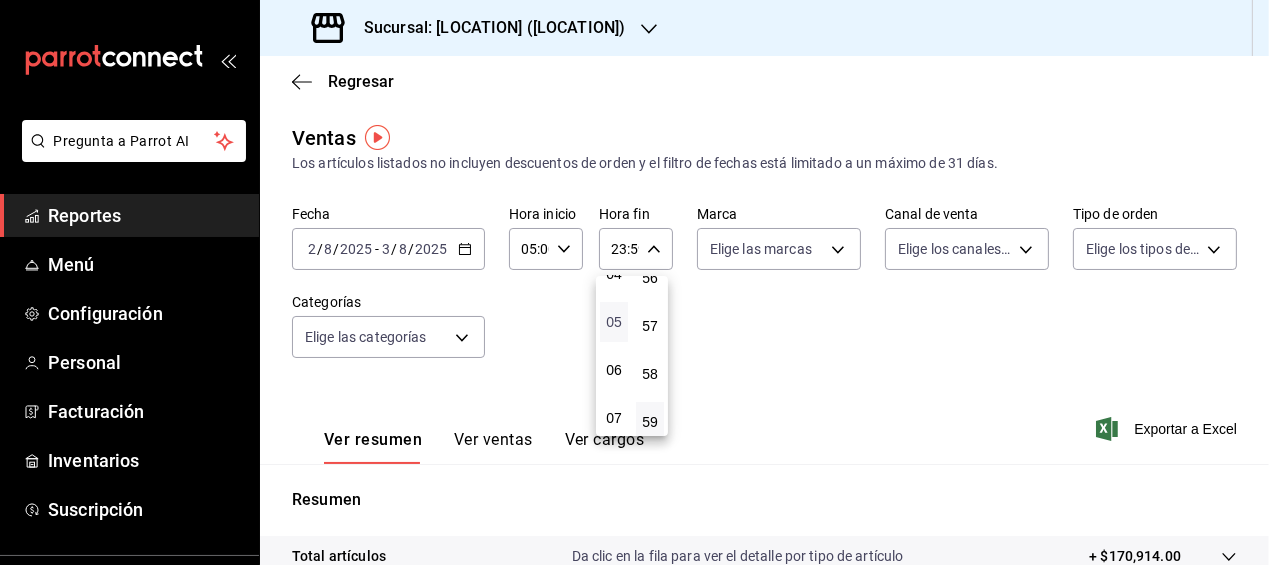 click on "05" at bounding box center (614, 322) 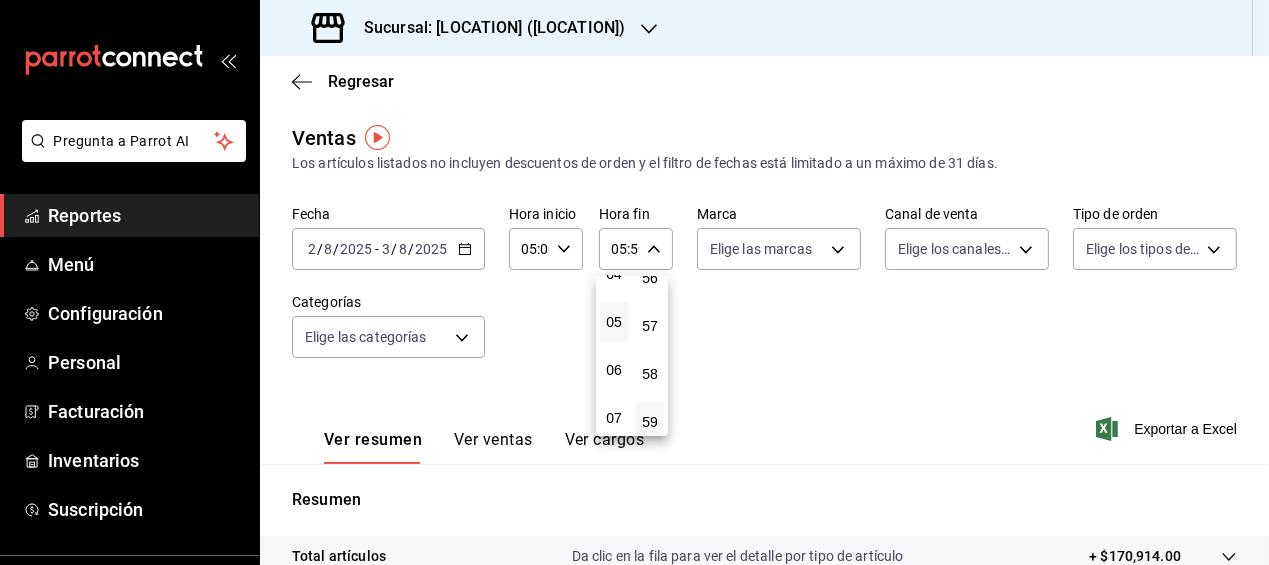 click at bounding box center (634, 282) 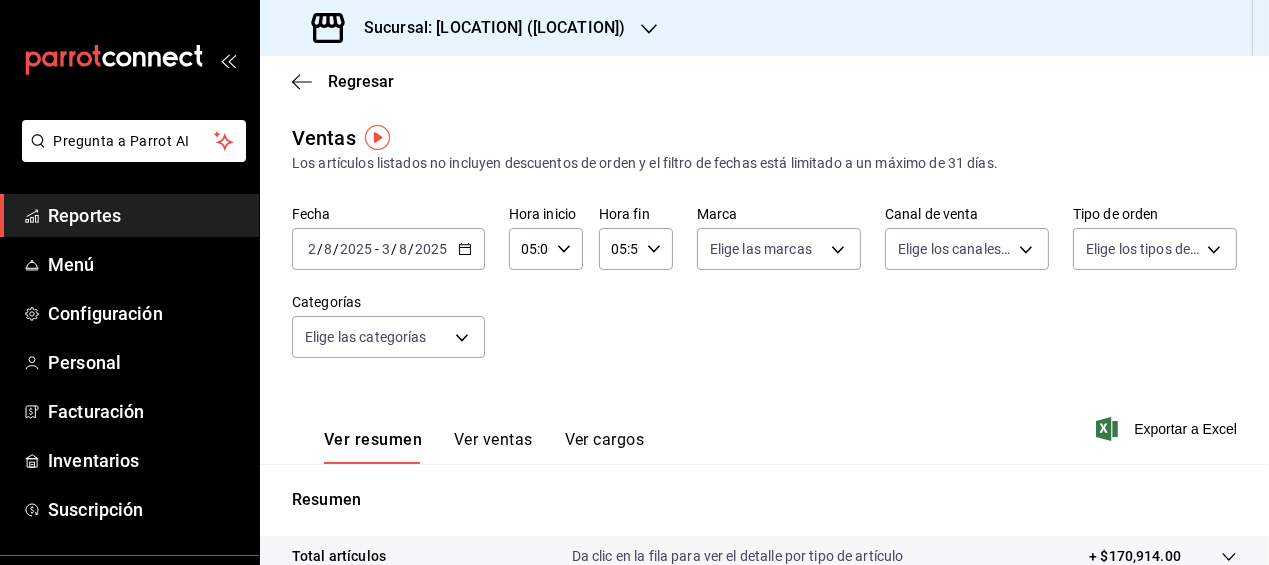click 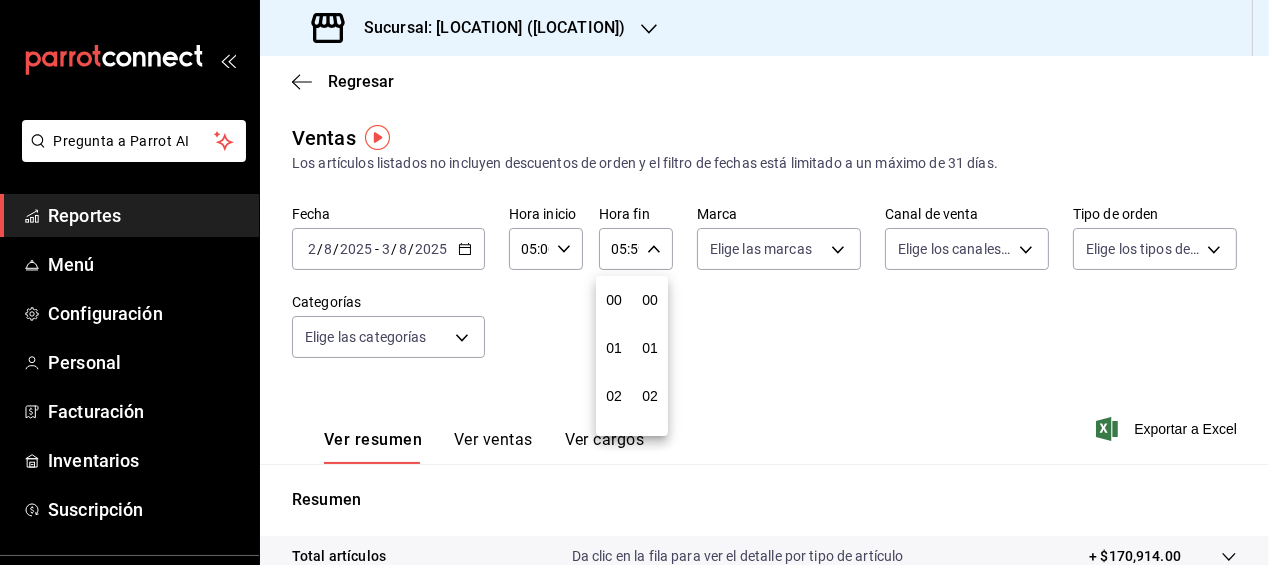 scroll, scrollTop: 239, scrollLeft: 0, axis: vertical 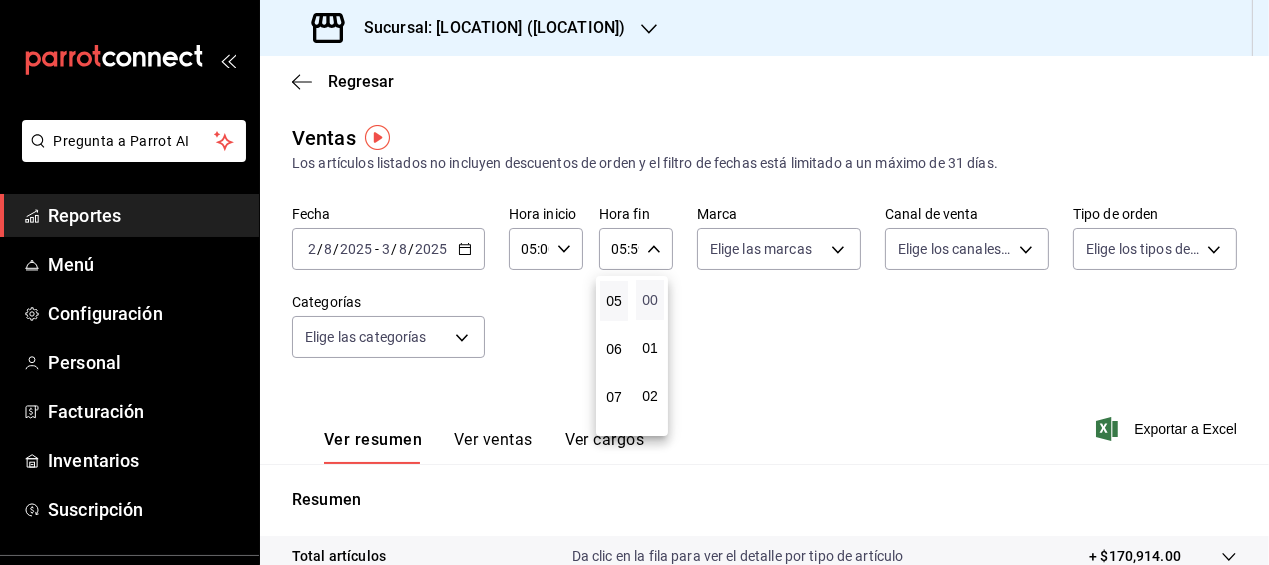 click on "00" at bounding box center [650, 300] 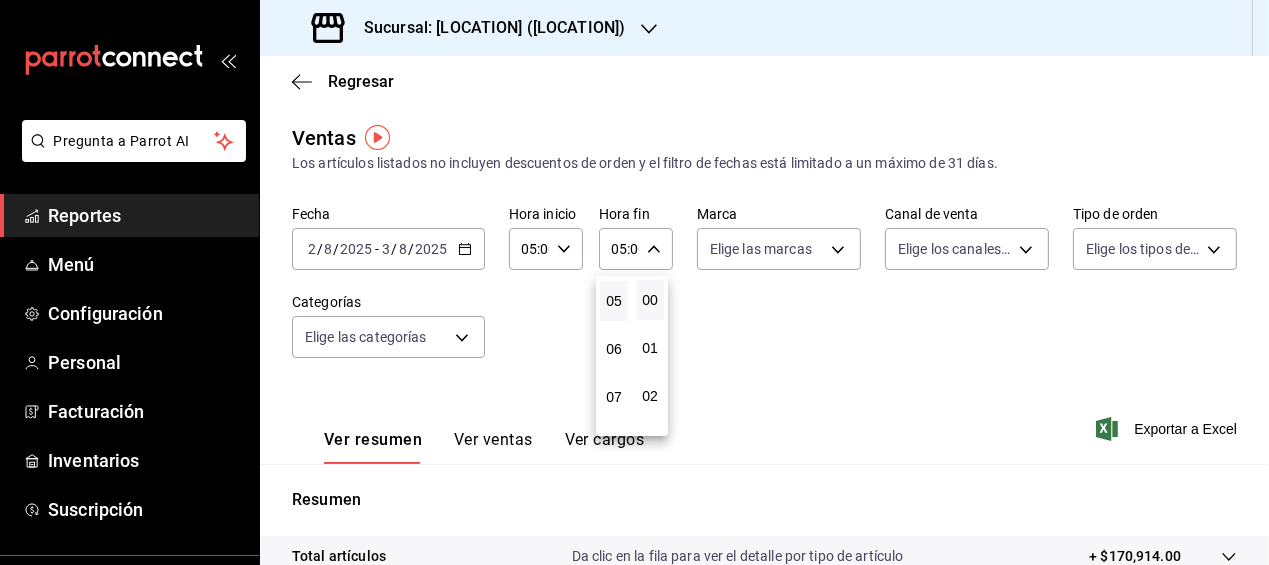 click at bounding box center [634, 282] 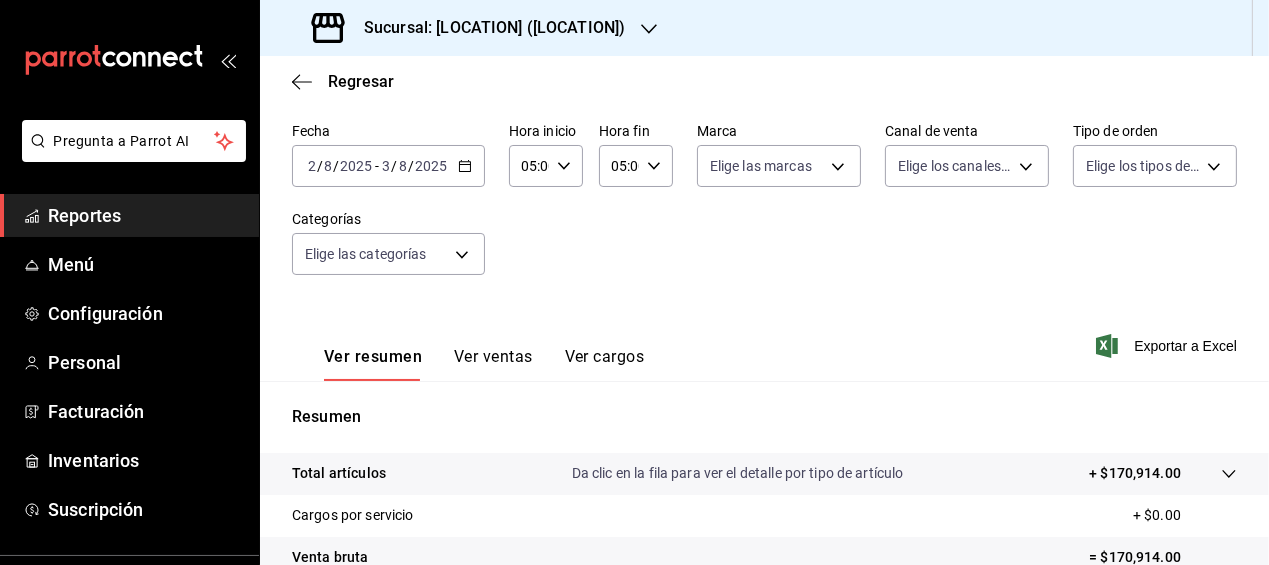 scroll, scrollTop: 77, scrollLeft: 0, axis: vertical 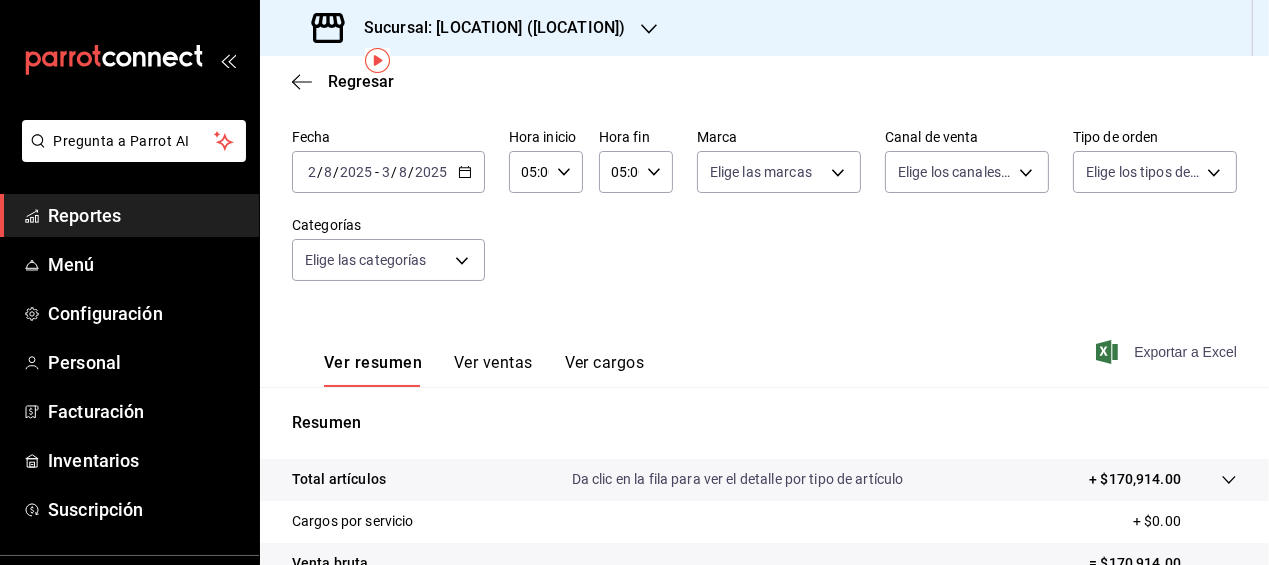 click on "Exportar a Excel" at bounding box center [1168, 352] 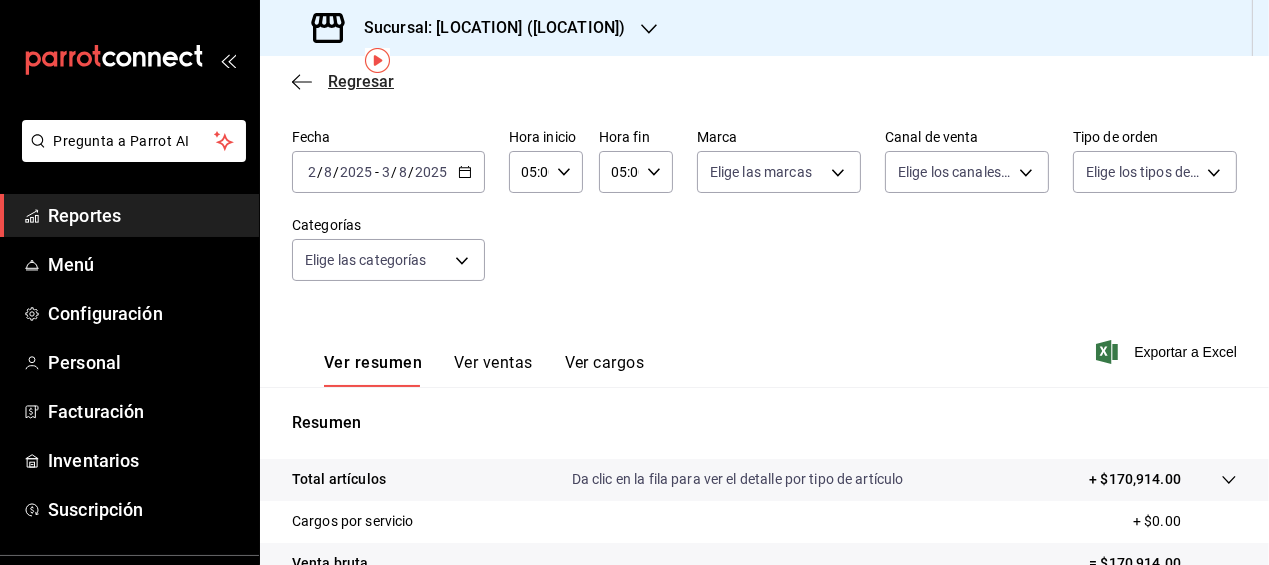 click 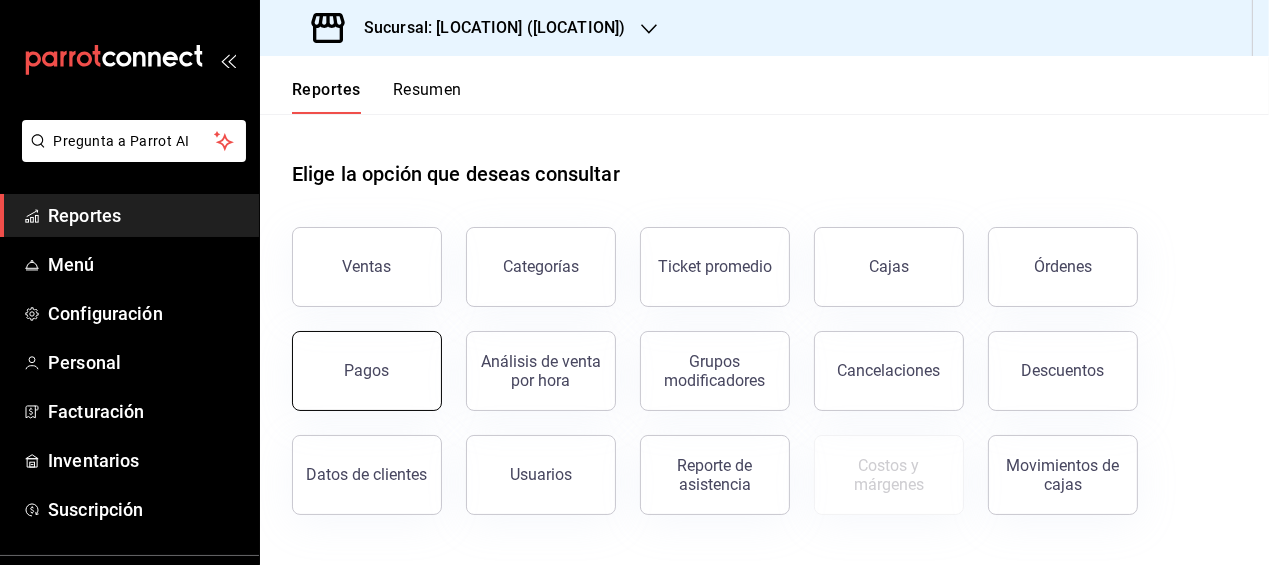click on "Pagos" at bounding box center [367, 371] 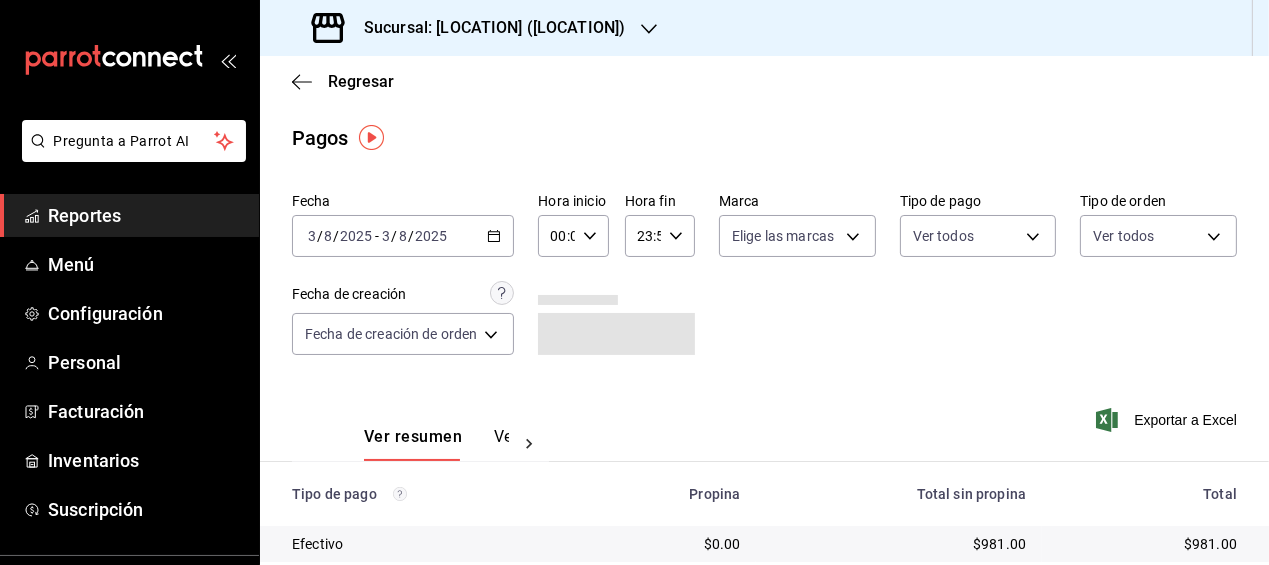 click 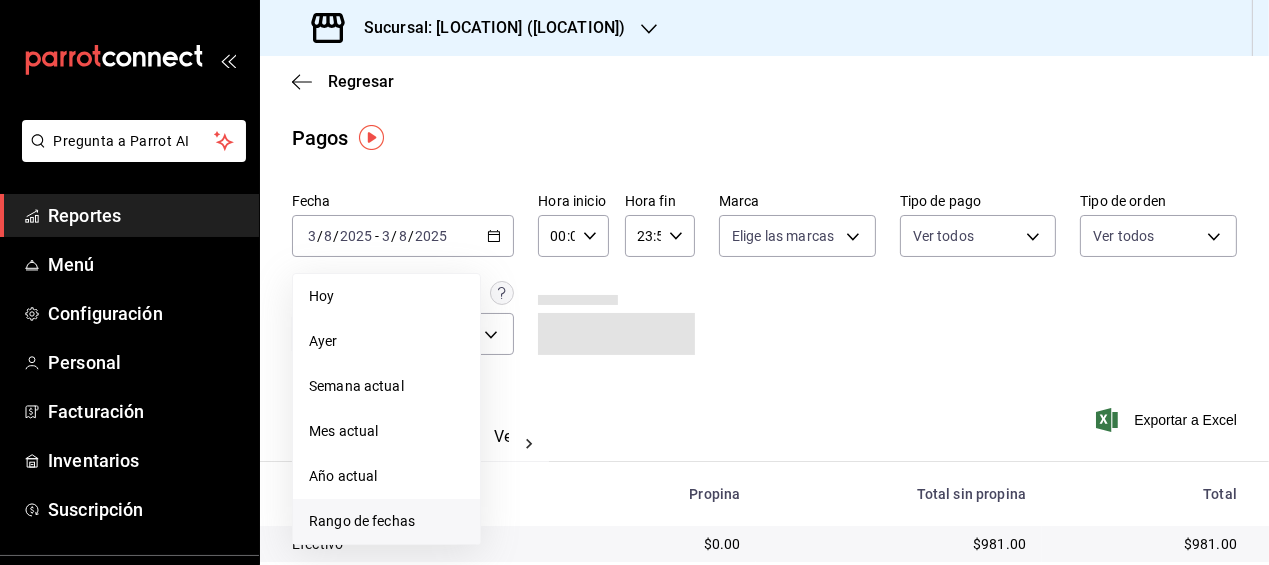 click on "Rango de fechas" at bounding box center (386, 521) 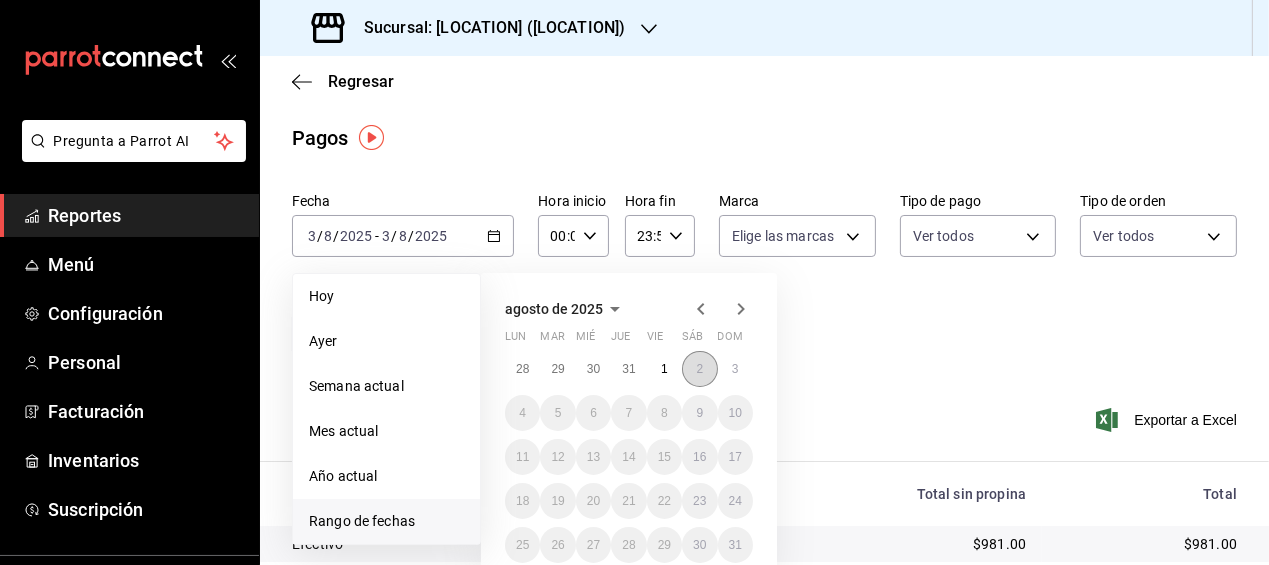 click on "2" at bounding box center [699, 369] 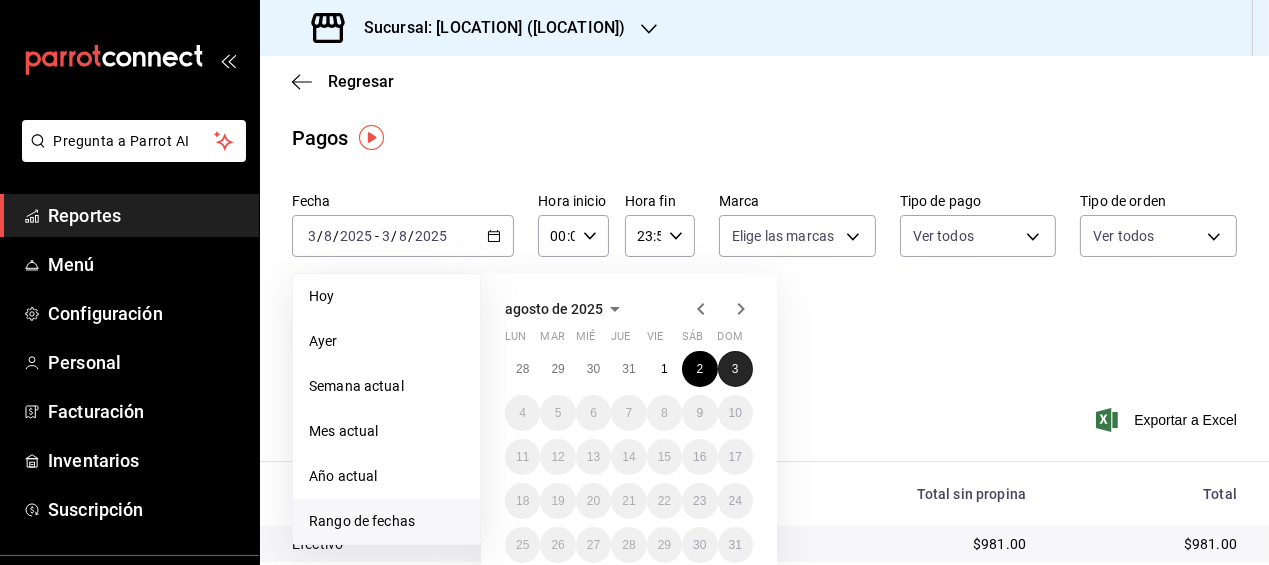 click on "3" at bounding box center [735, 369] 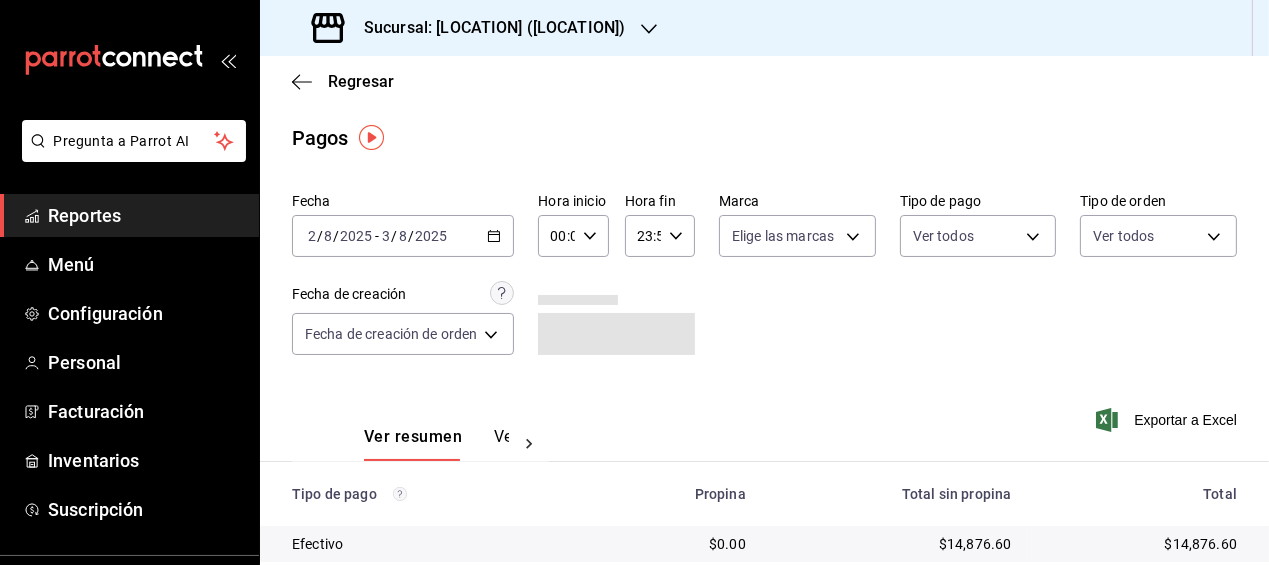 click 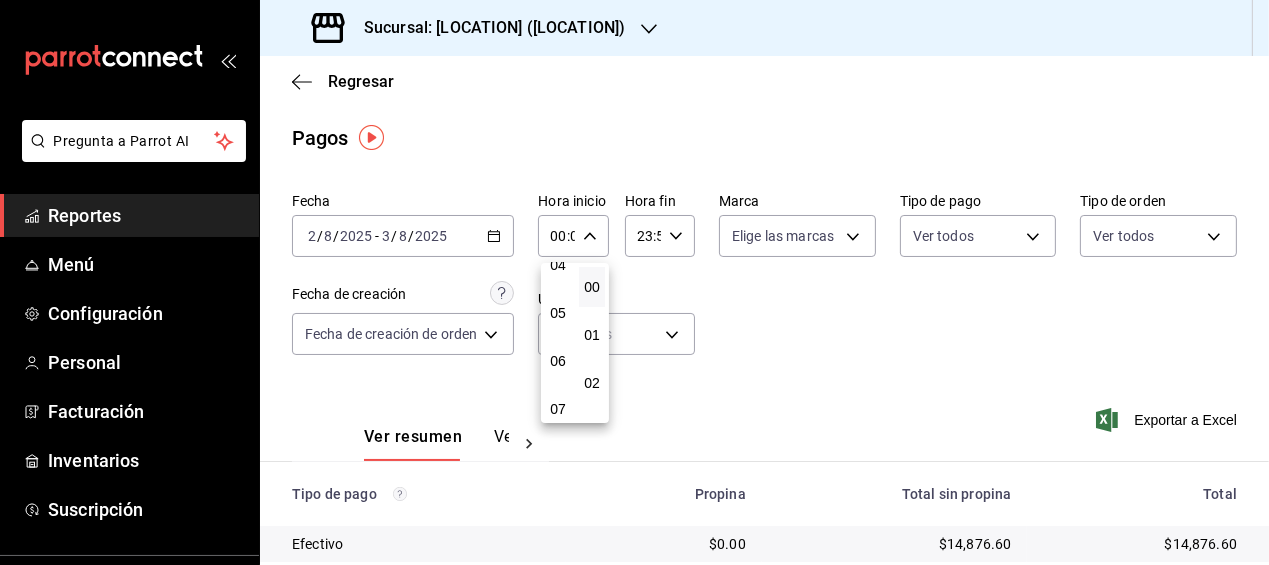 scroll, scrollTop: 214, scrollLeft: 0, axis: vertical 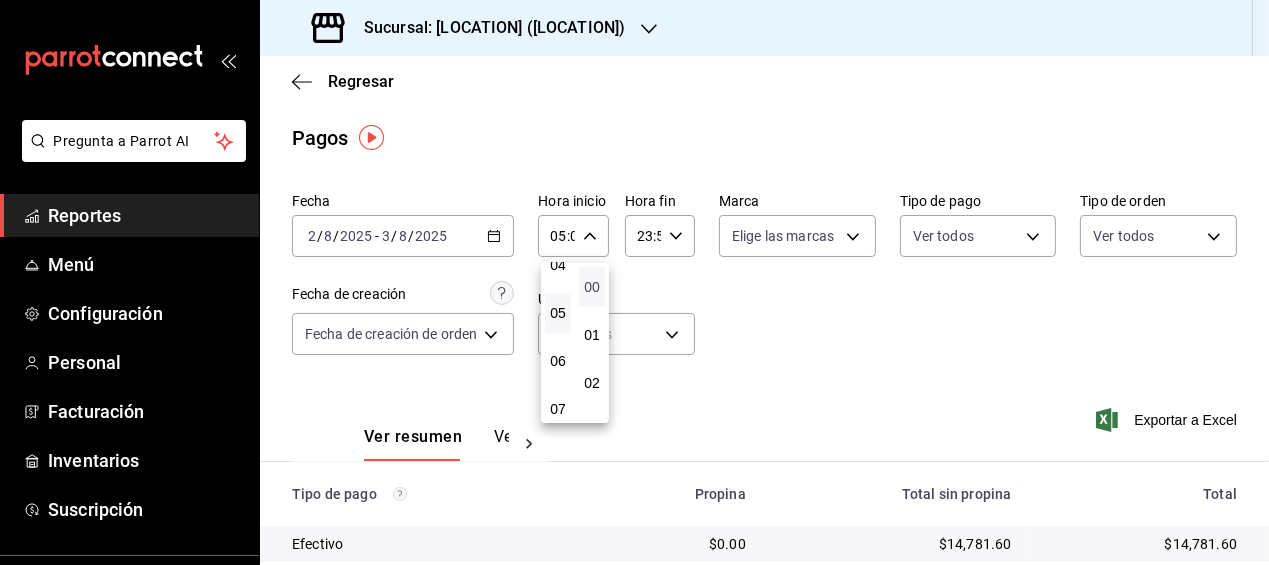 click on "00" at bounding box center [592, 287] 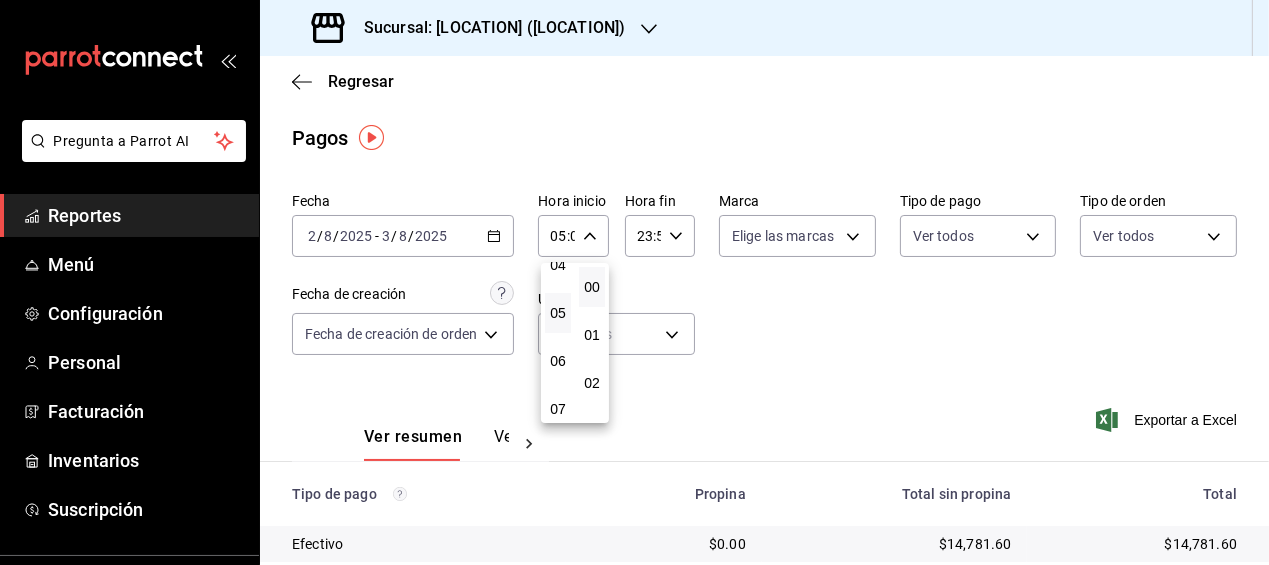 click at bounding box center [634, 282] 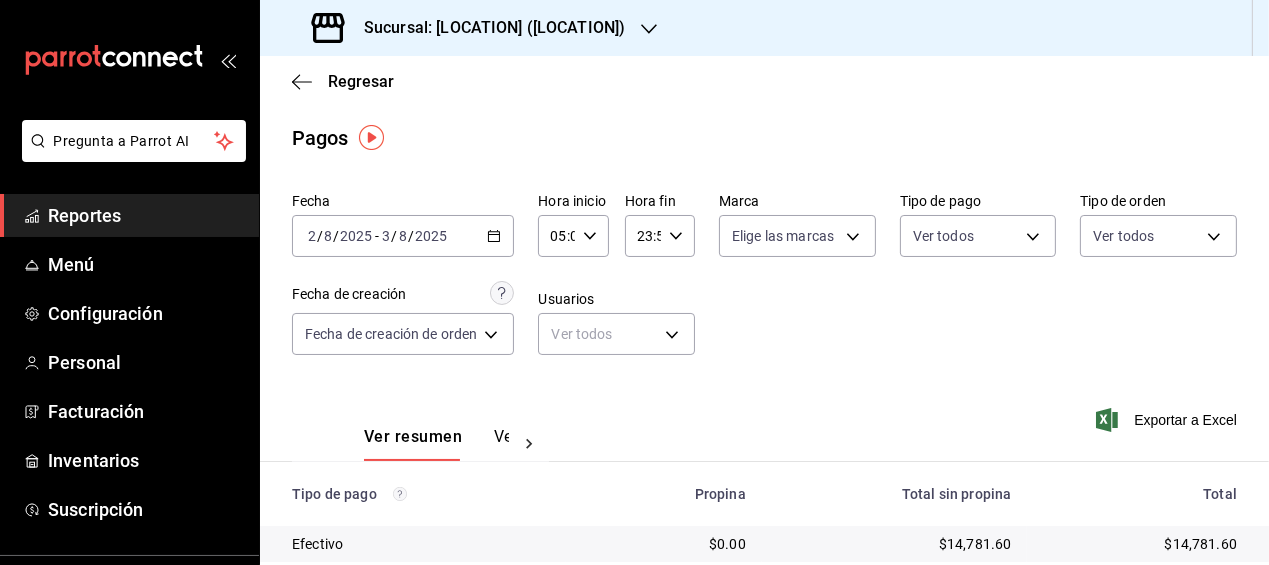 click 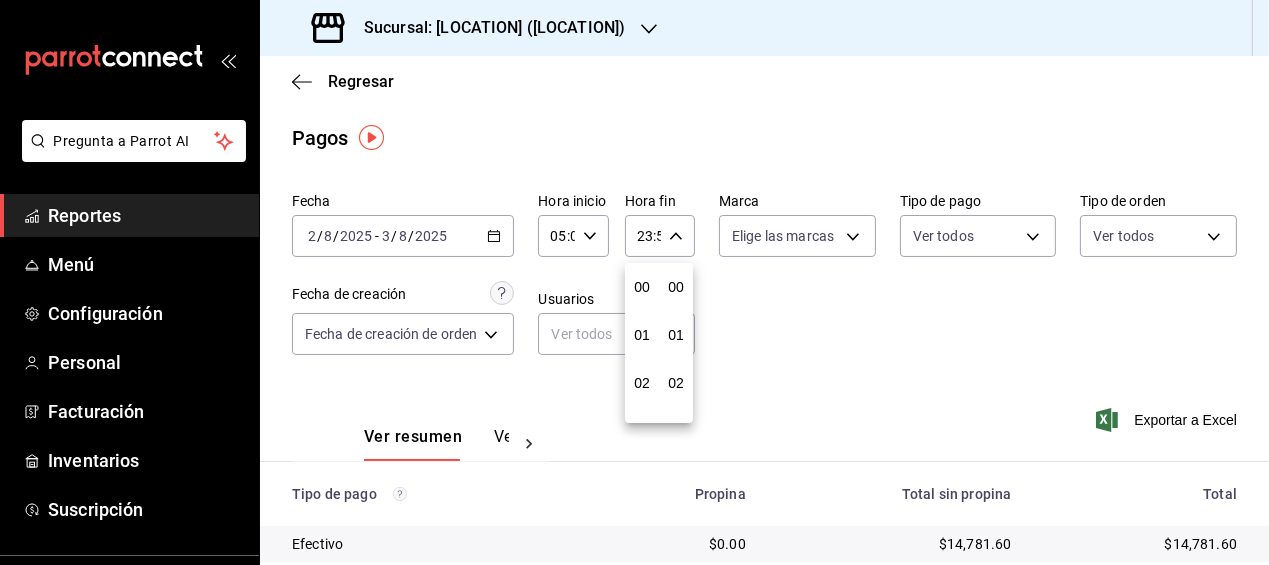 scroll, scrollTop: 988, scrollLeft: 0, axis: vertical 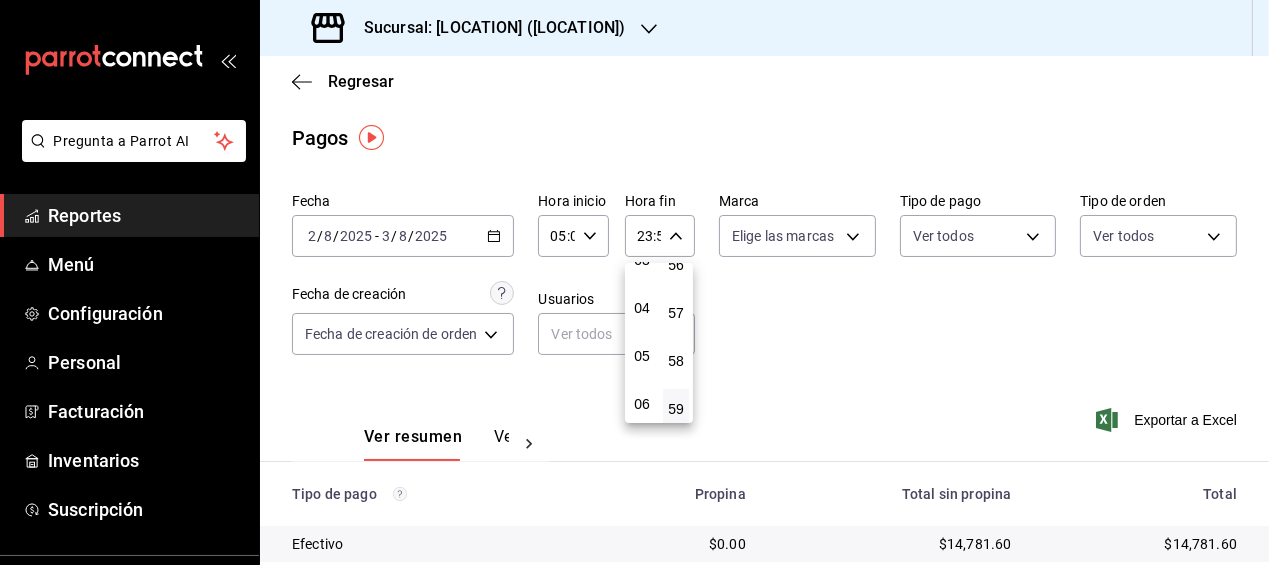 click on "05" at bounding box center (642, 356) 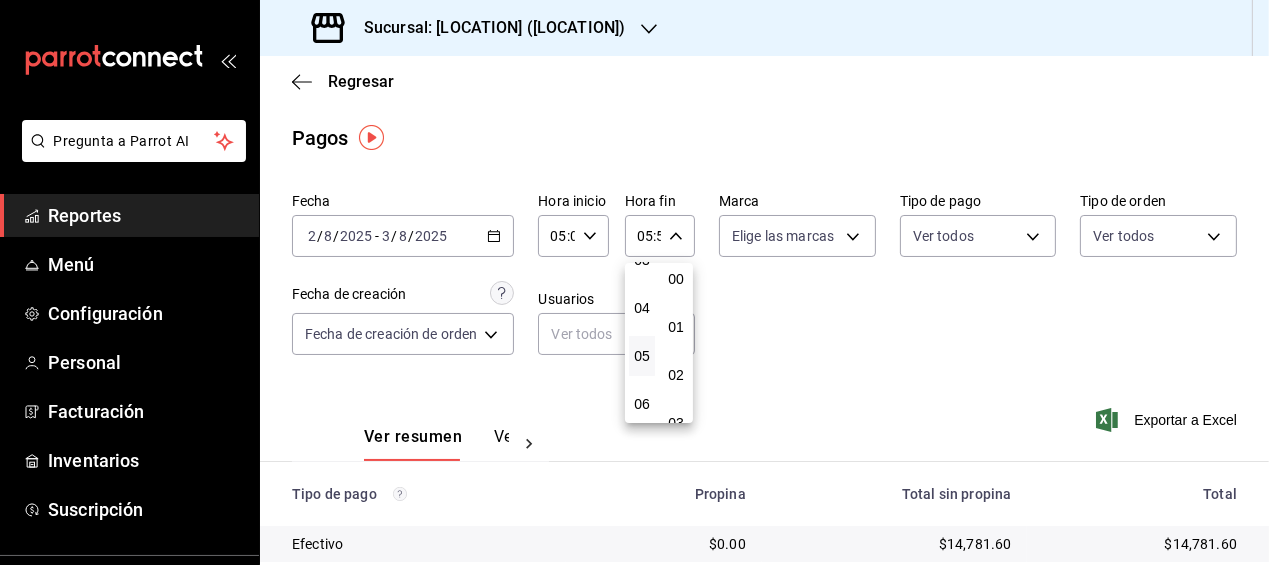 scroll, scrollTop: 0, scrollLeft: 0, axis: both 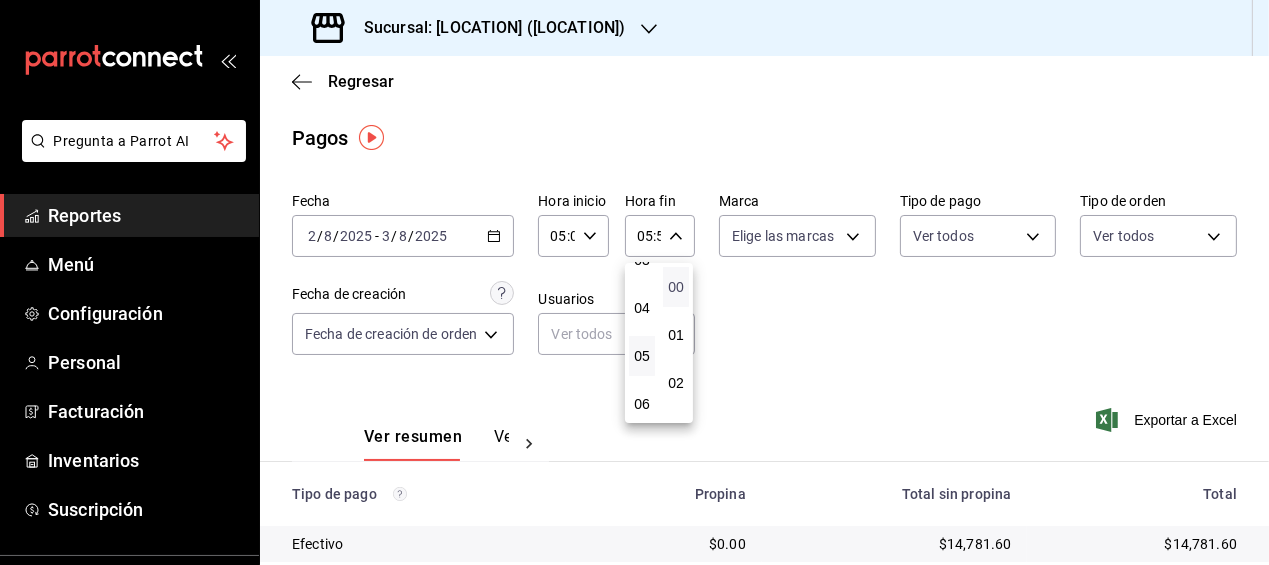 click on "00" at bounding box center (676, 287) 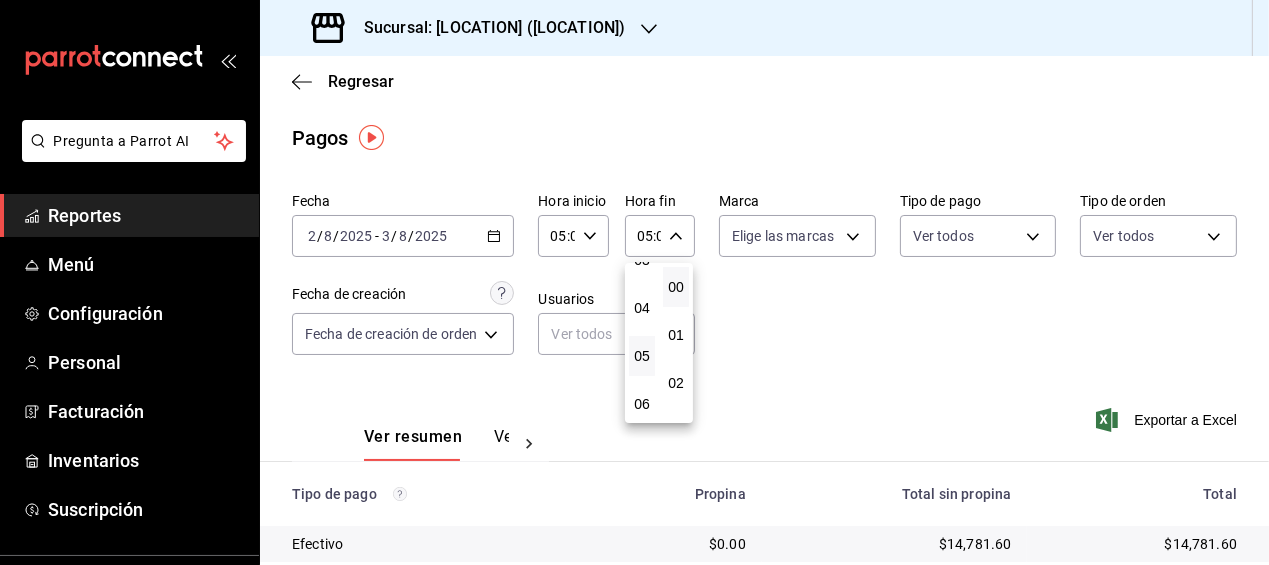 click at bounding box center (634, 282) 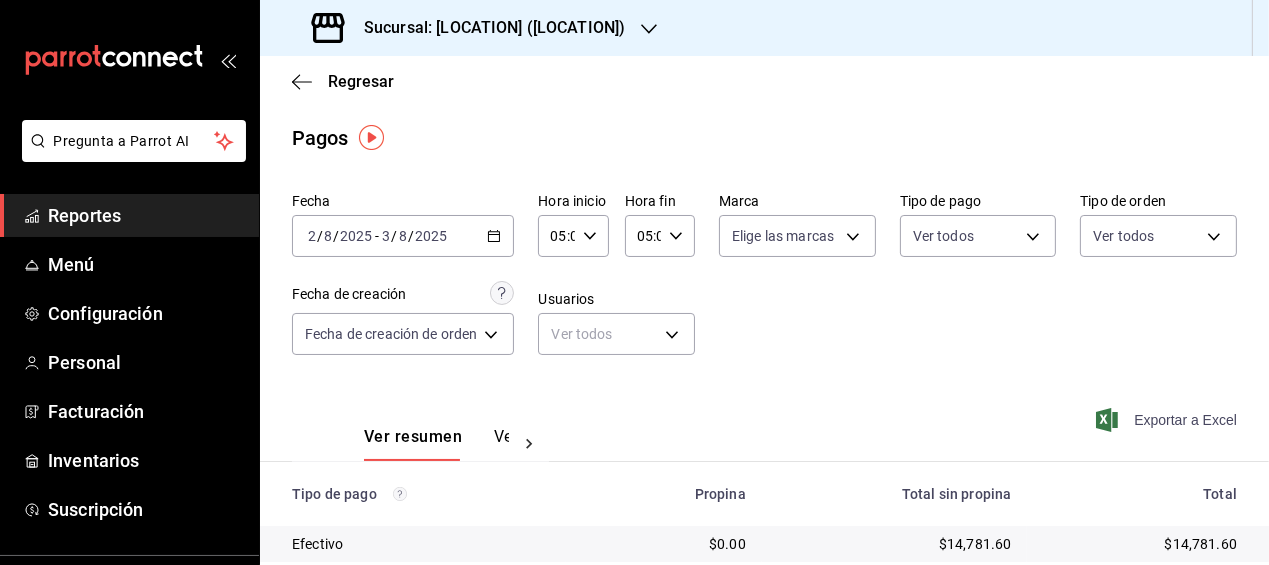 click on "Exportar a Excel" at bounding box center (1168, 420) 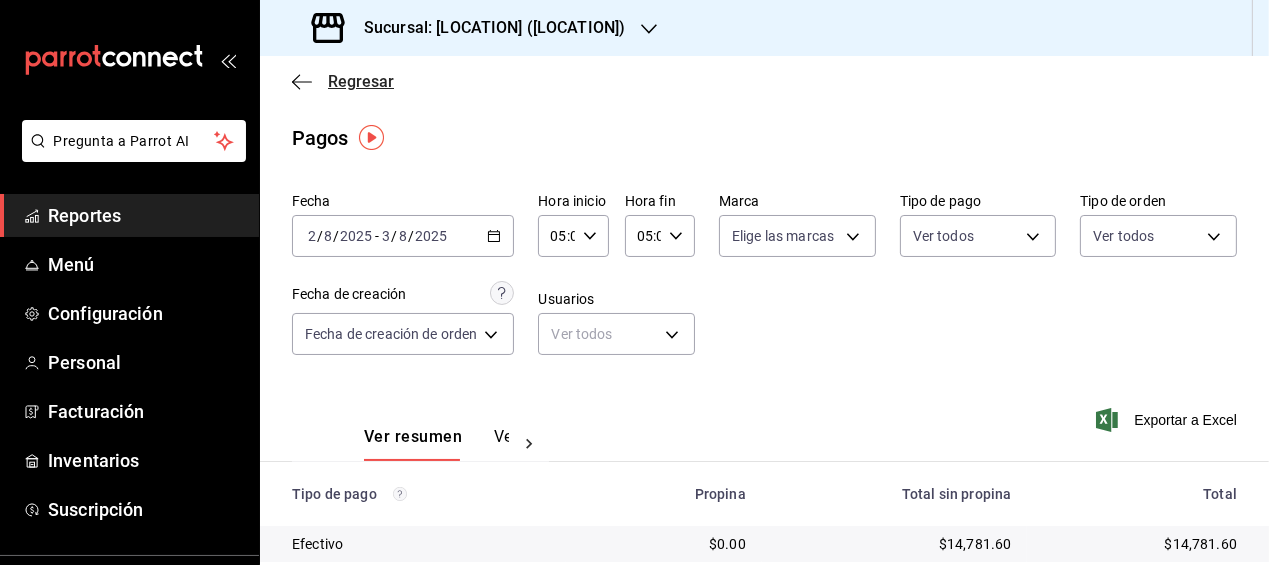 click 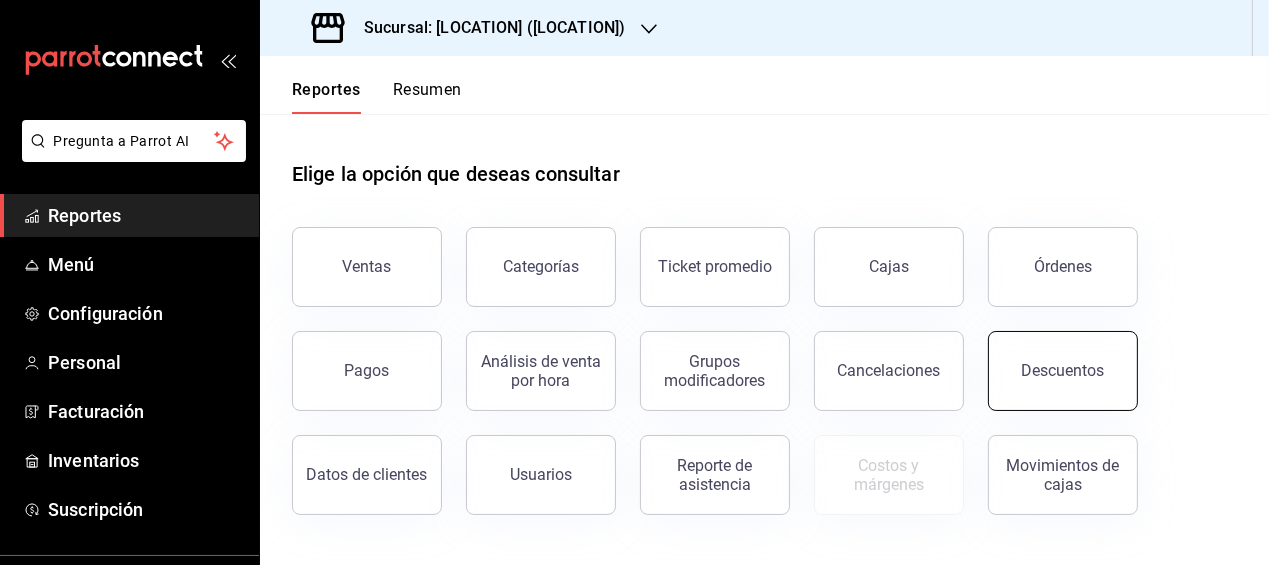 click on "Descuentos" at bounding box center (1063, 371) 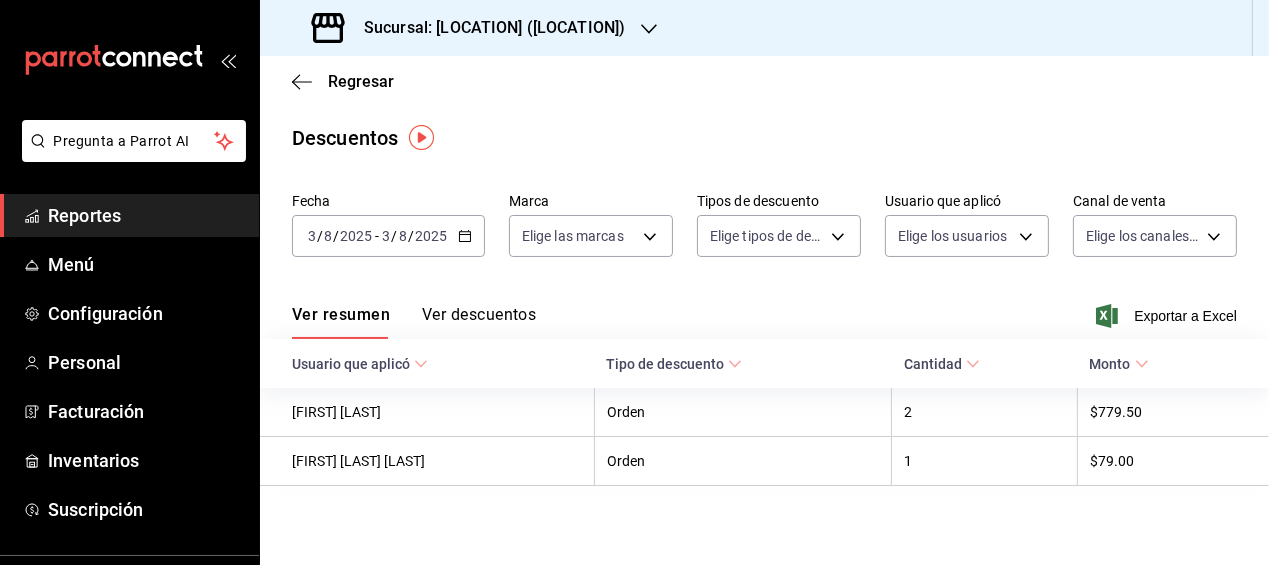 click 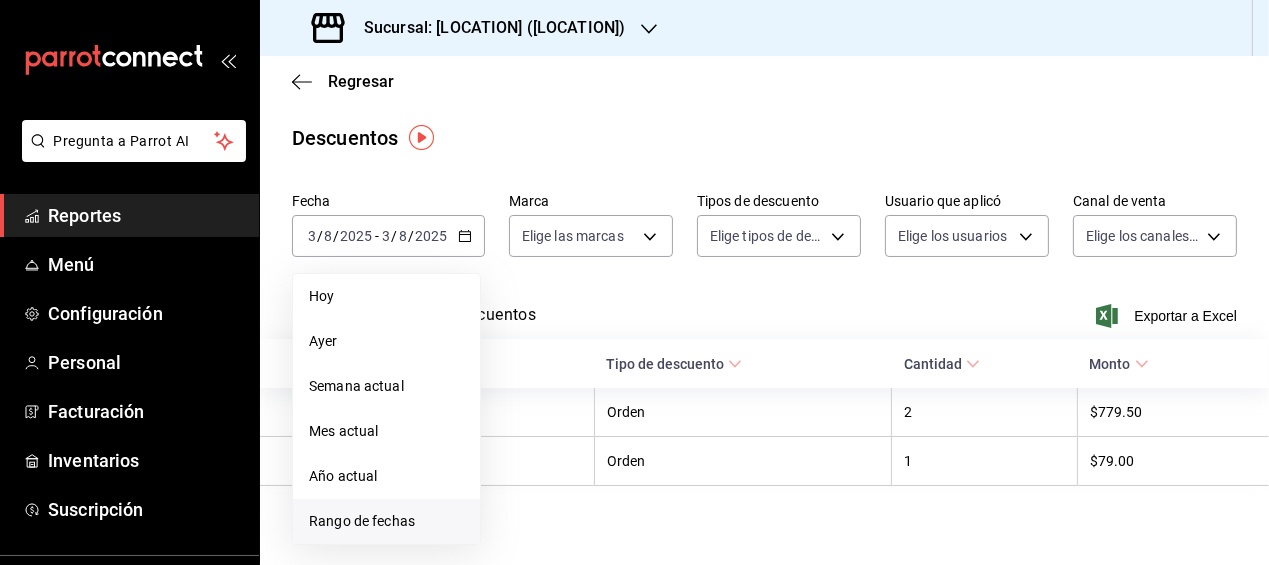 click on "Rango de fechas" at bounding box center [386, 521] 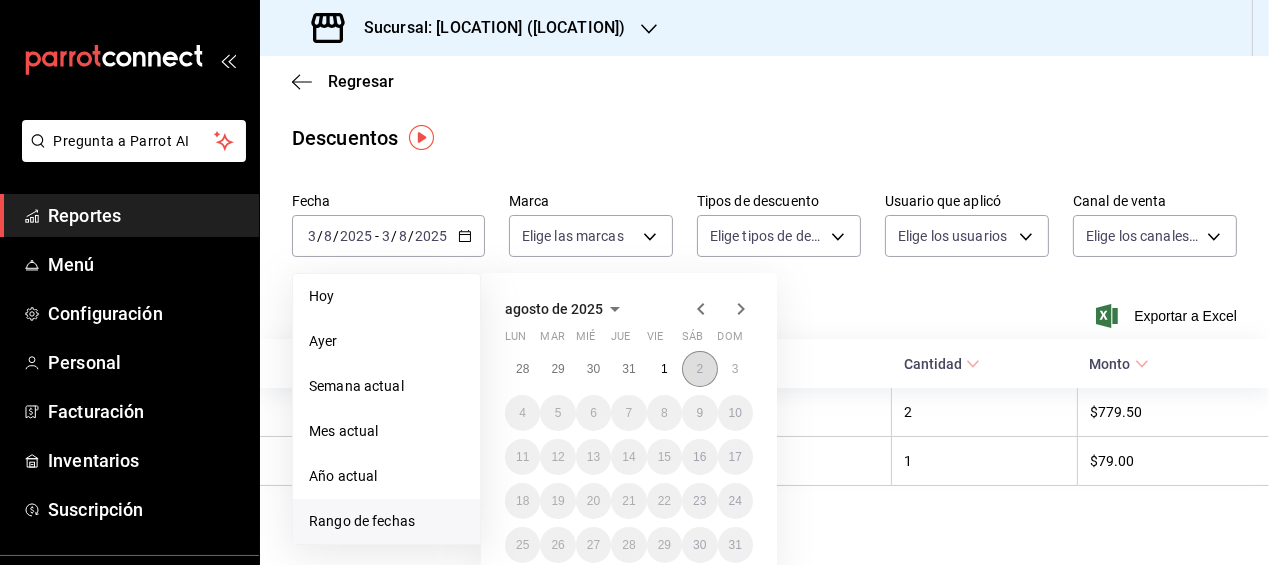 click on "2" at bounding box center (699, 369) 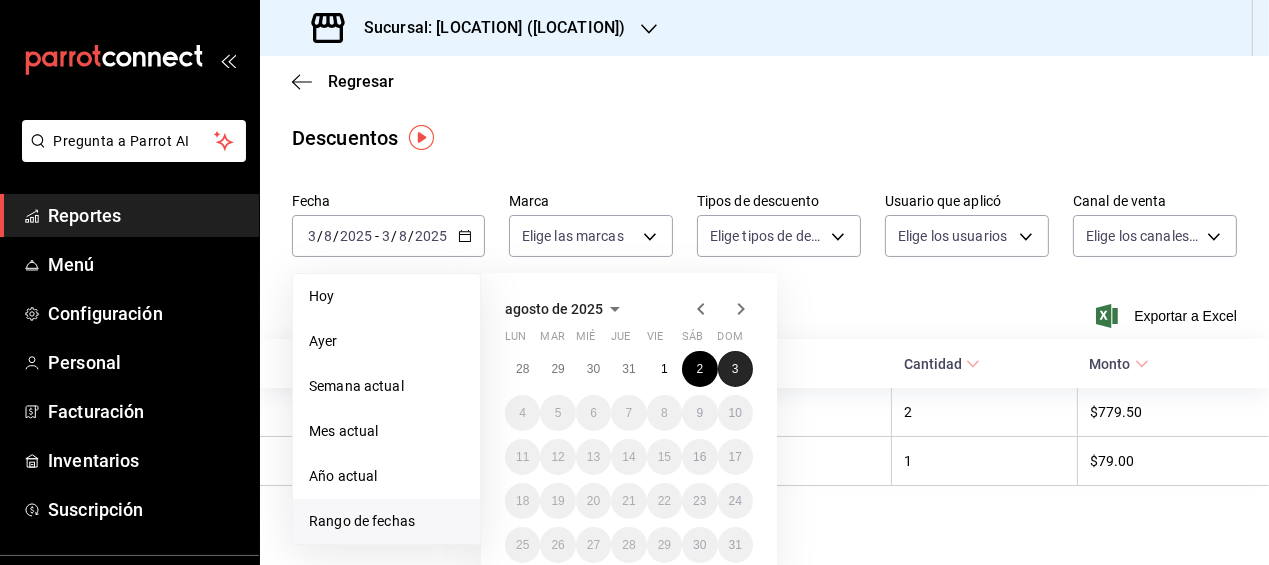 click on "3" at bounding box center (735, 369) 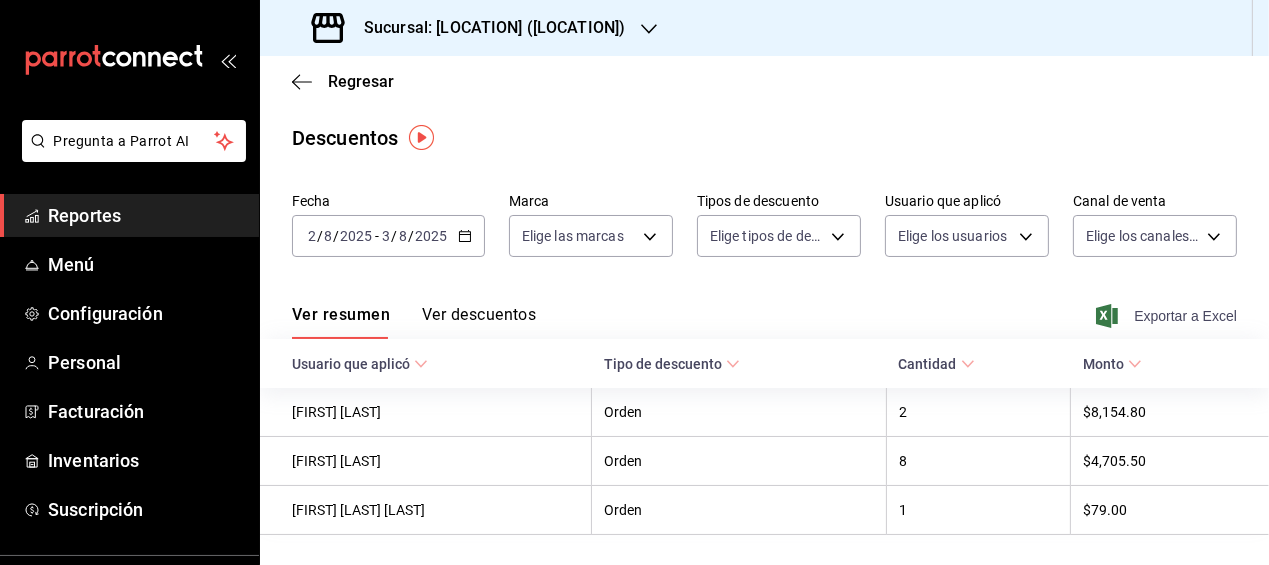 click on "Exportar a Excel" at bounding box center [1168, 316] 